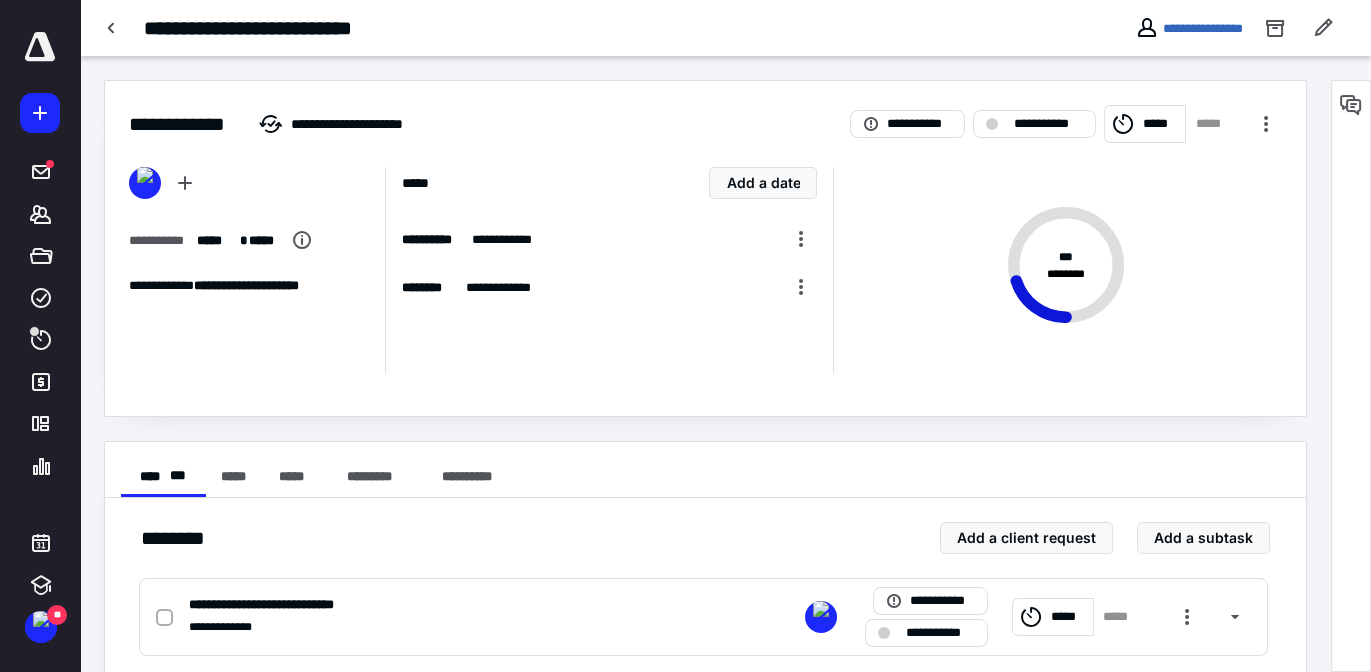 scroll, scrollTop: 0, scrollLeft: 0, axis: both 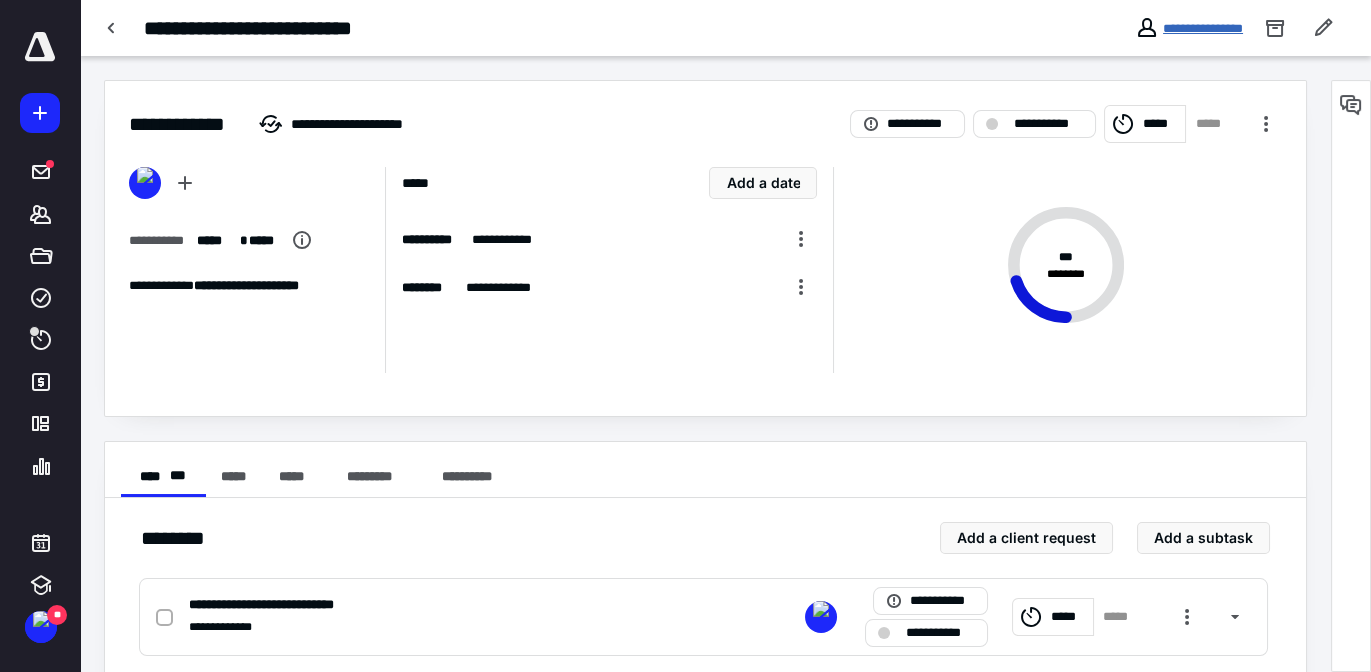 click on "**********" at bounding box center [1203, 28] 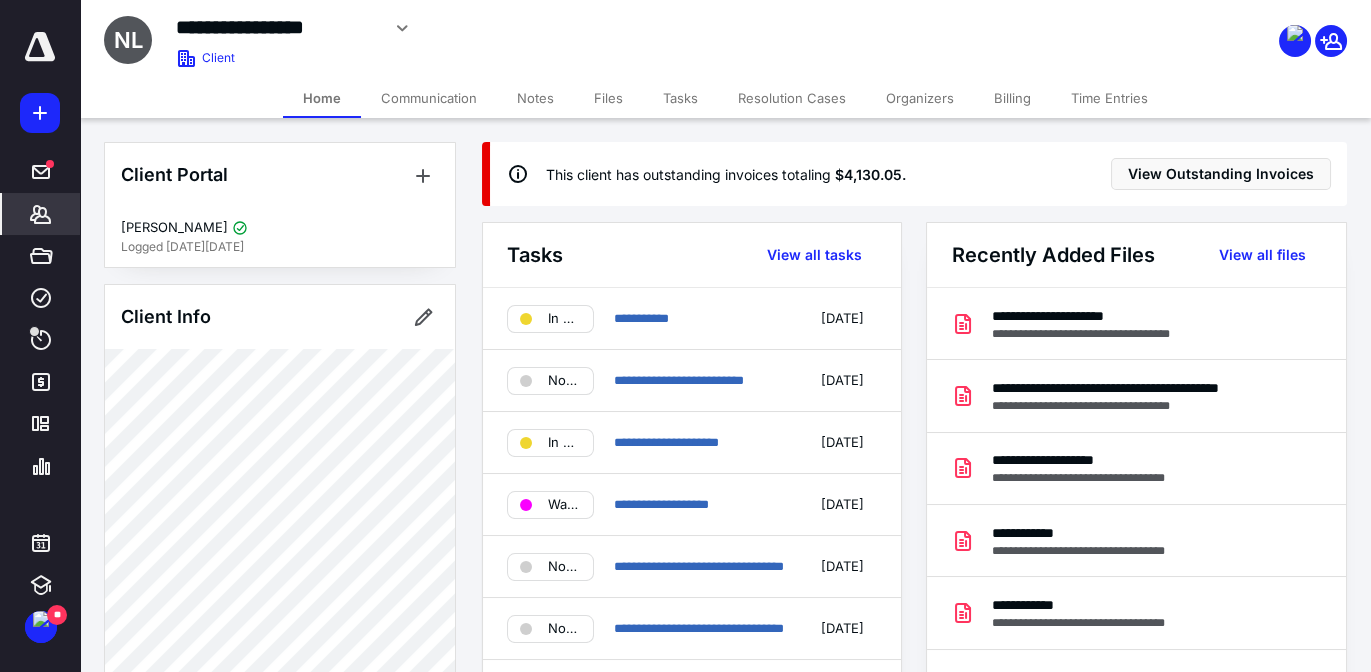 click on "Tasks" at bounding box center [680, 98] 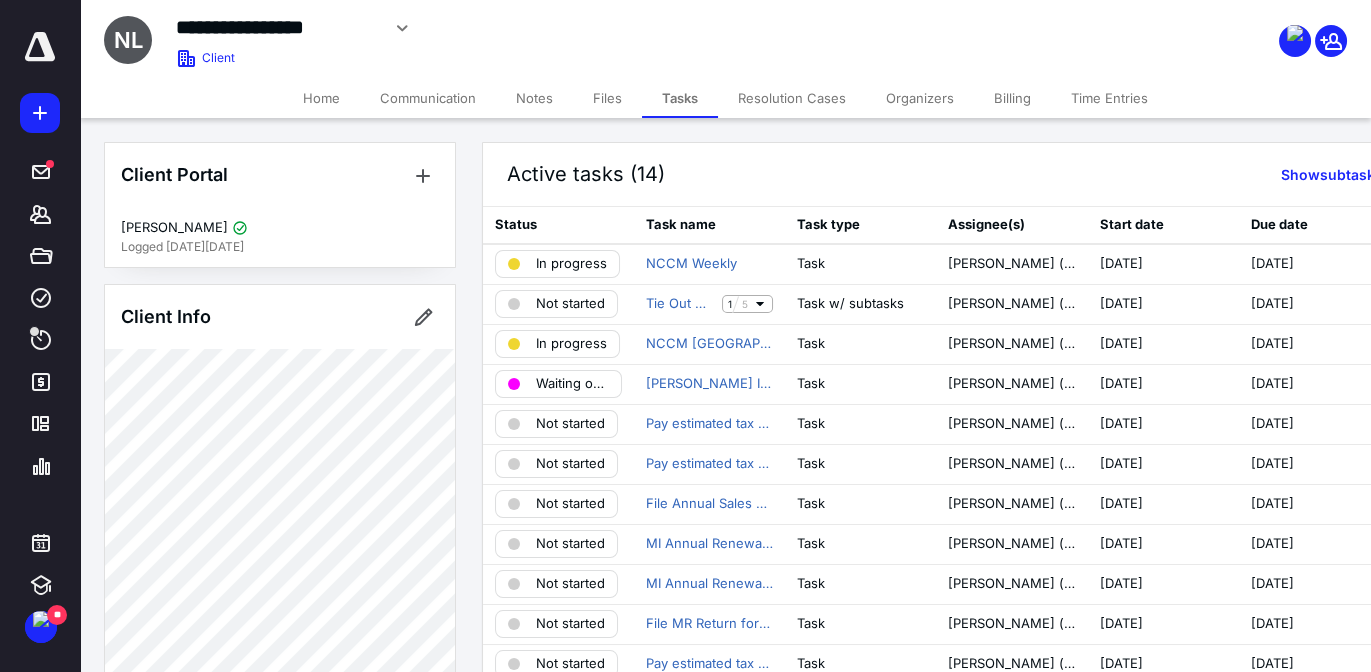 click on "Files" at bounding box center (607, 98) 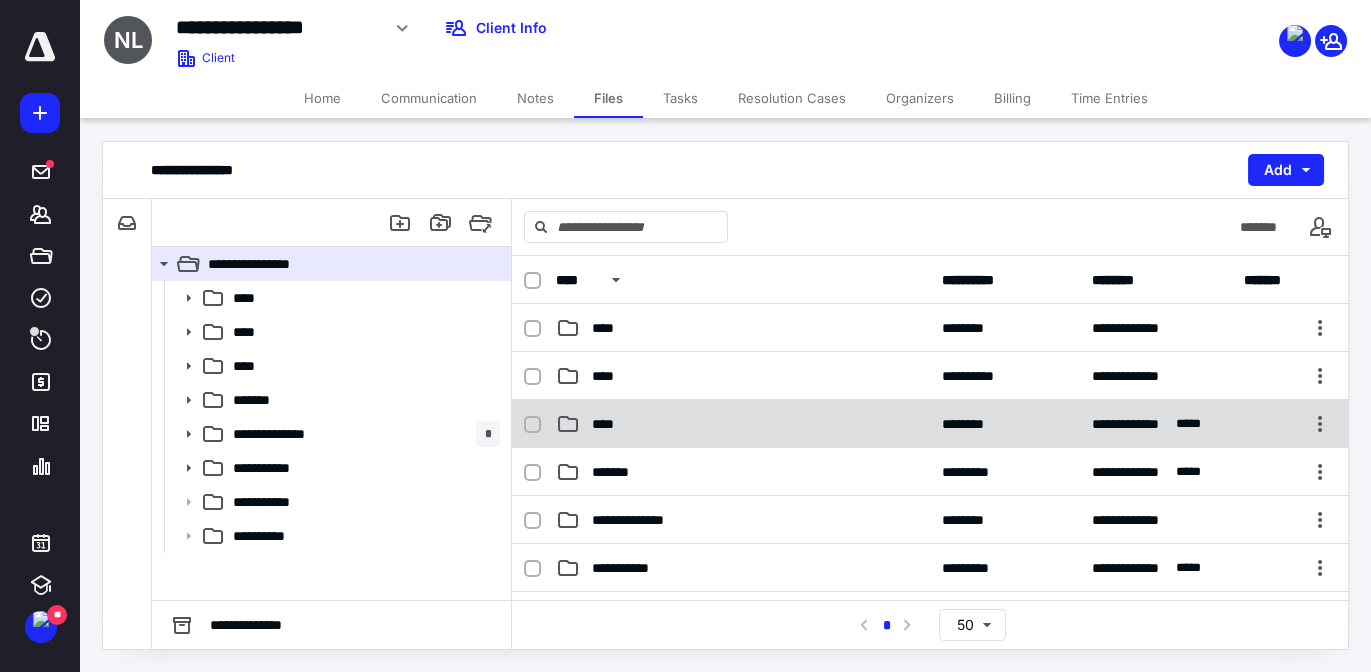 scroll, scrollTop: 2, scrollLeft: 0, axis: vertical 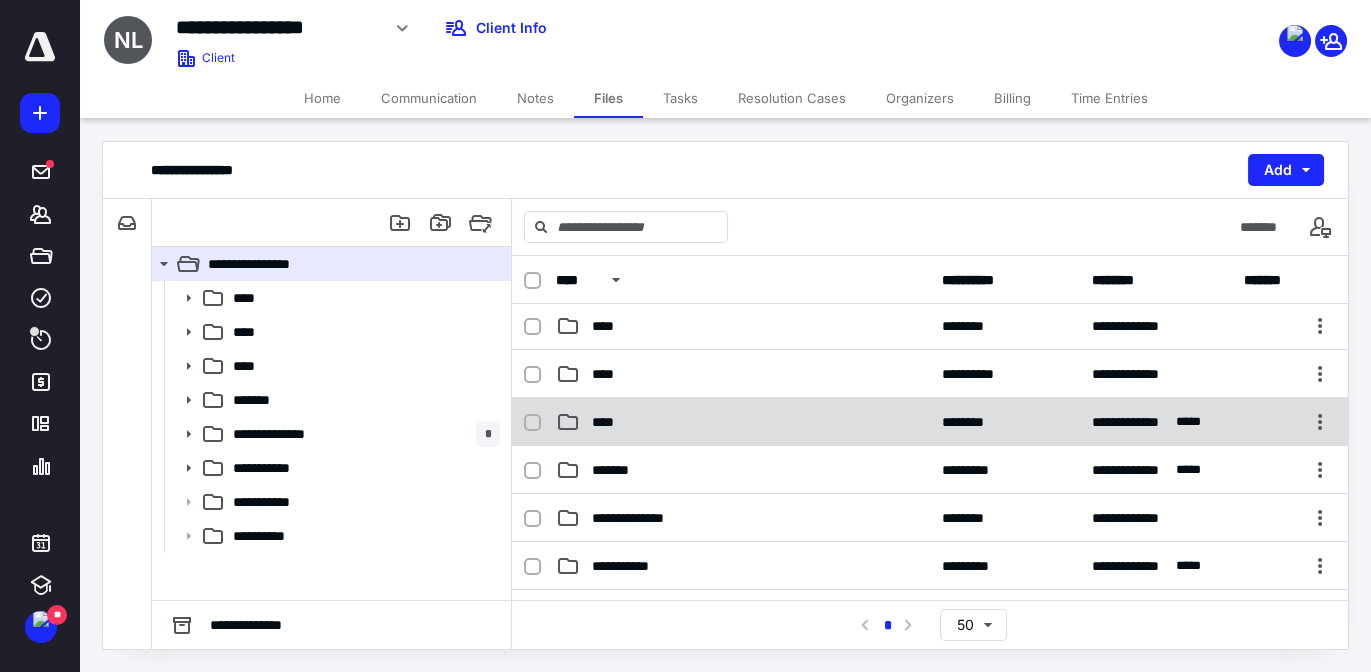 click on "****" at bounding box center [743, 422] 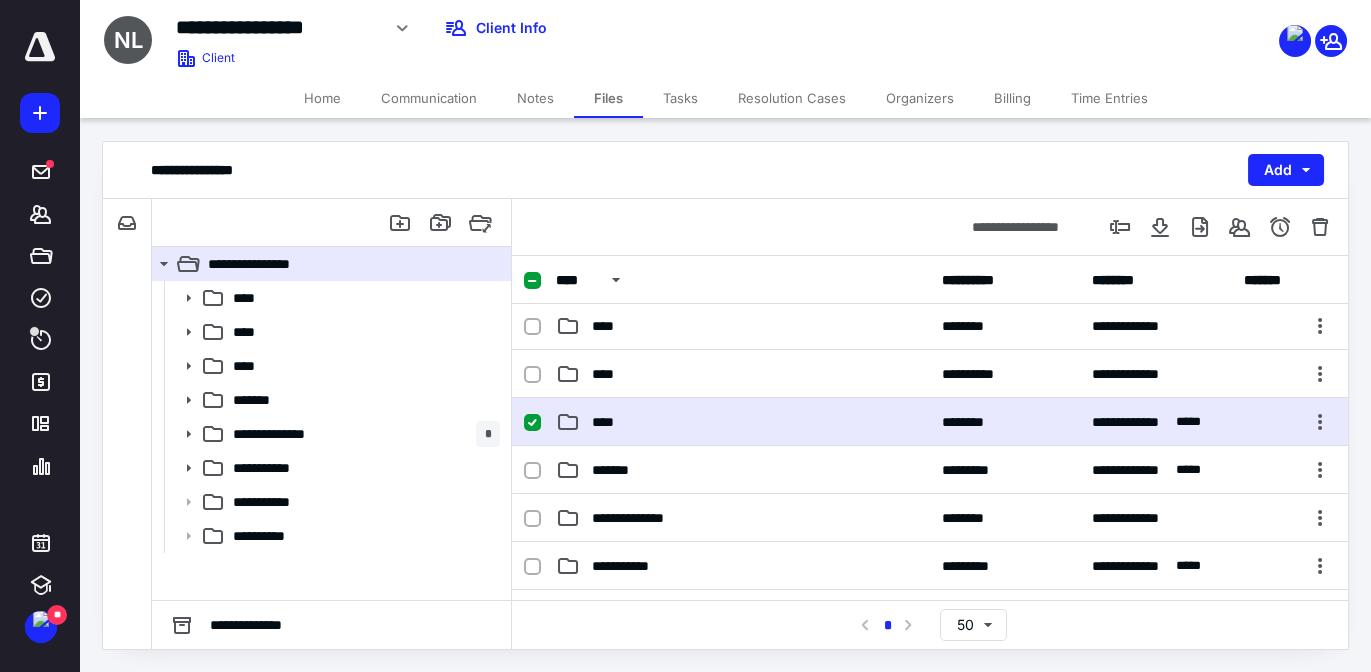click on "****" at bounding box center [743, 422] 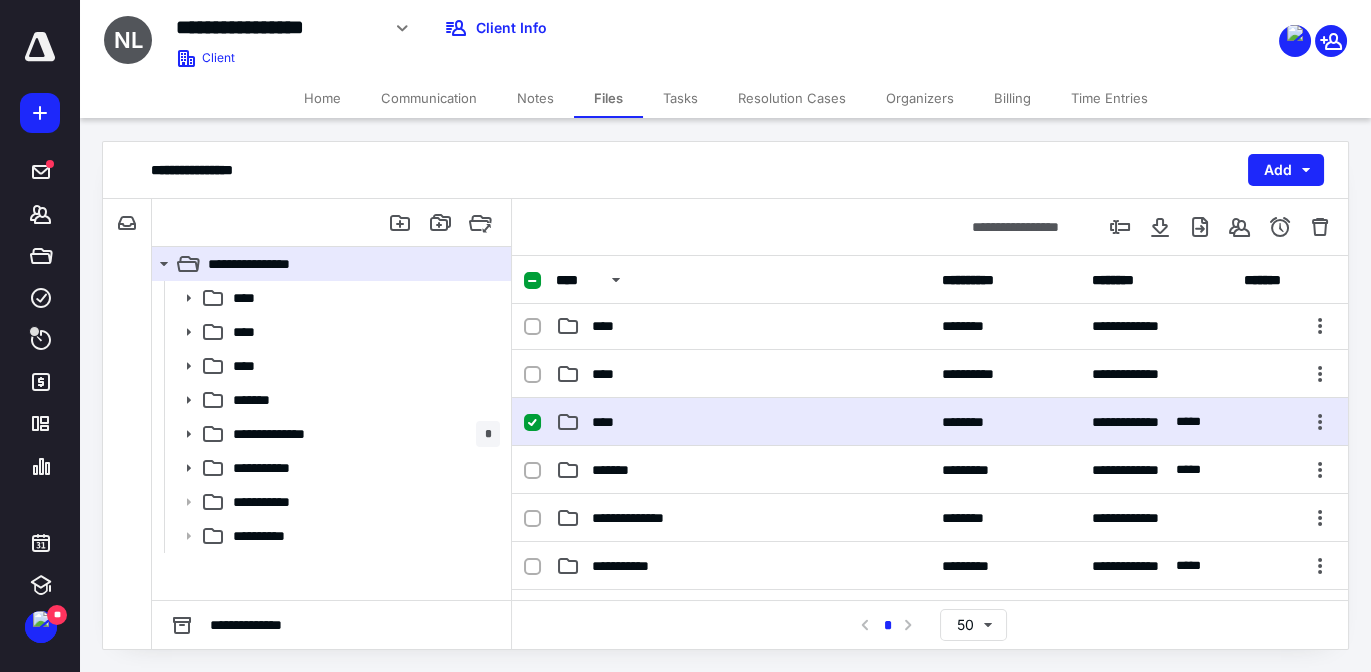 scroll, scrollTop: 0, scrollLeft: 0, axis: both 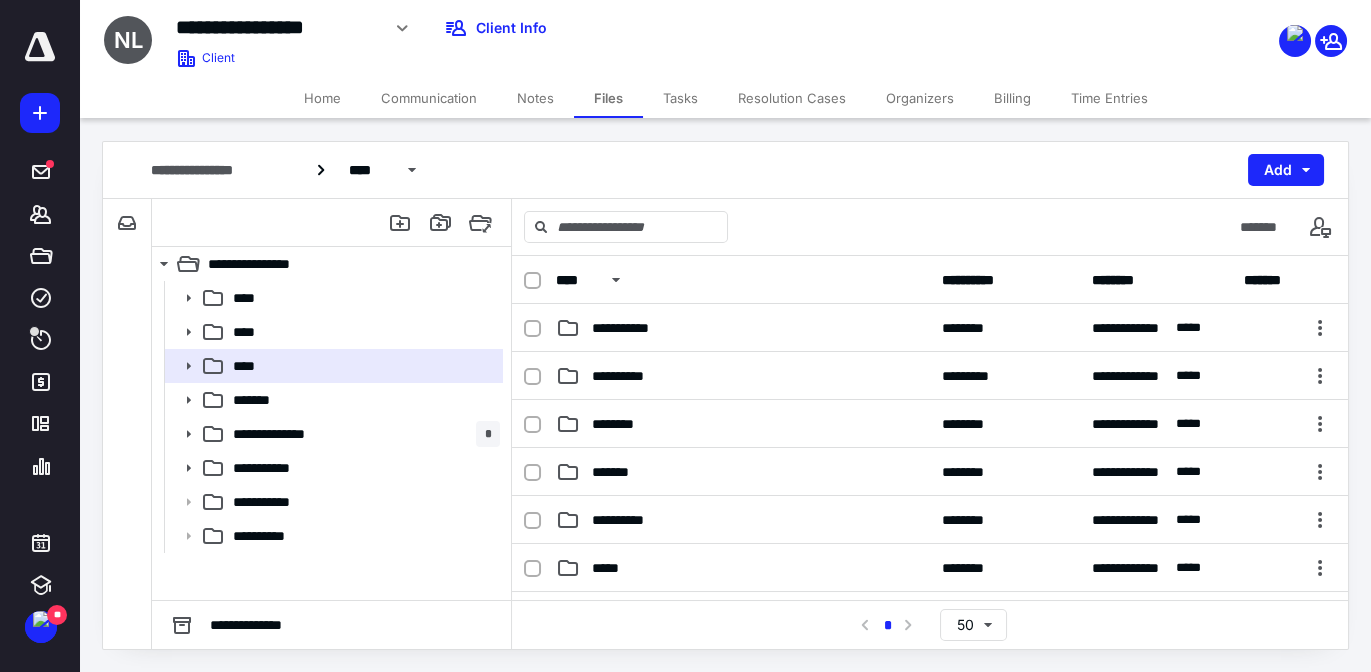 click on "**********" at bounding box center [743, 328] 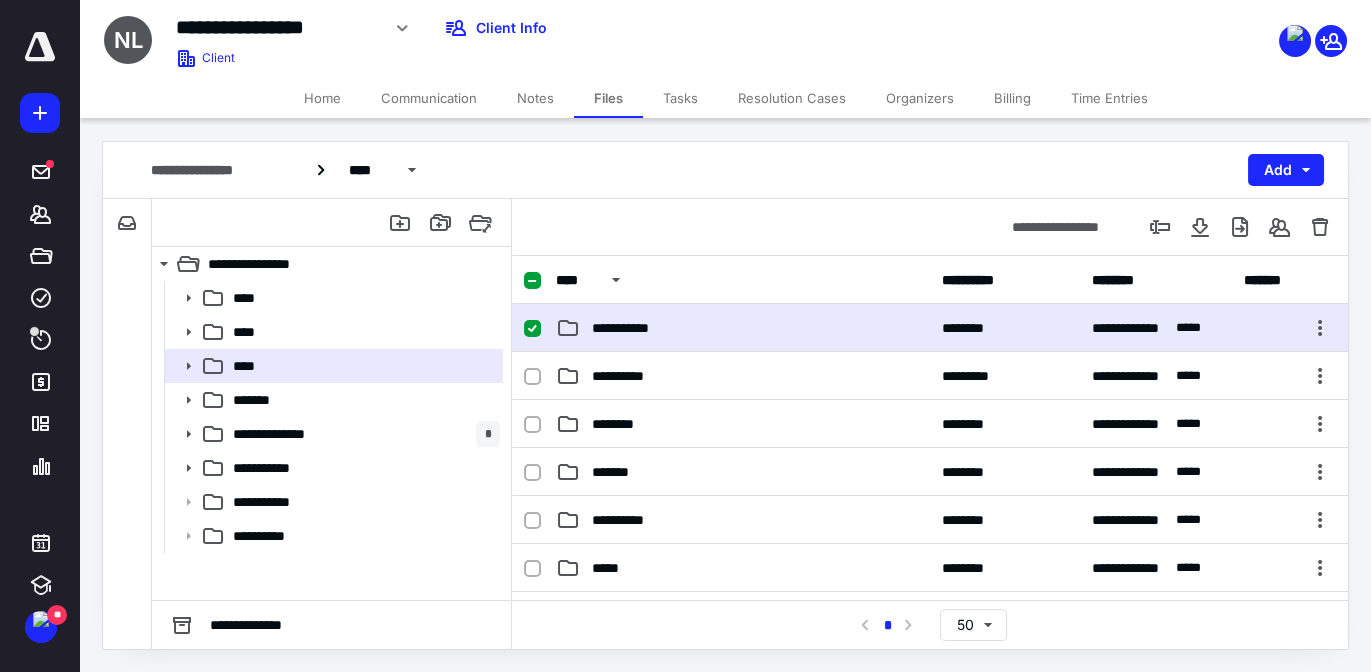 click on "**********" at bounding box center [743, 328] 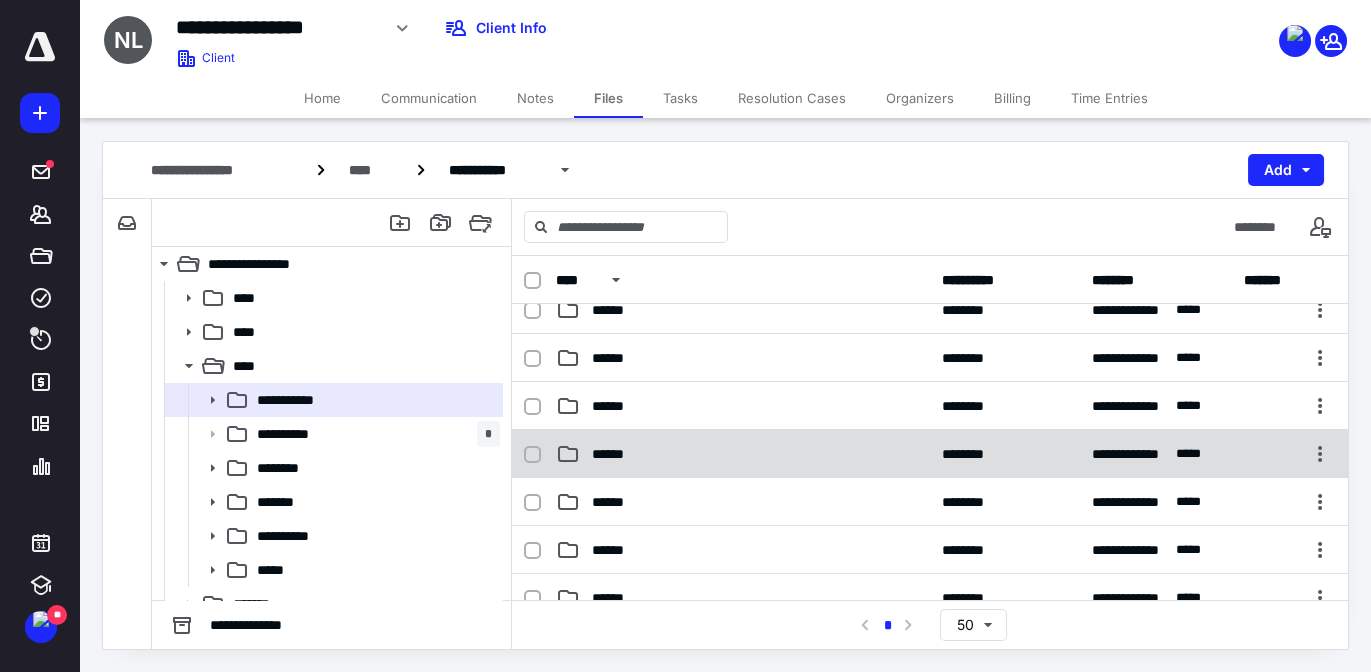scroll, scrollTop: 140, scrollLeft: 0, axis: vertical 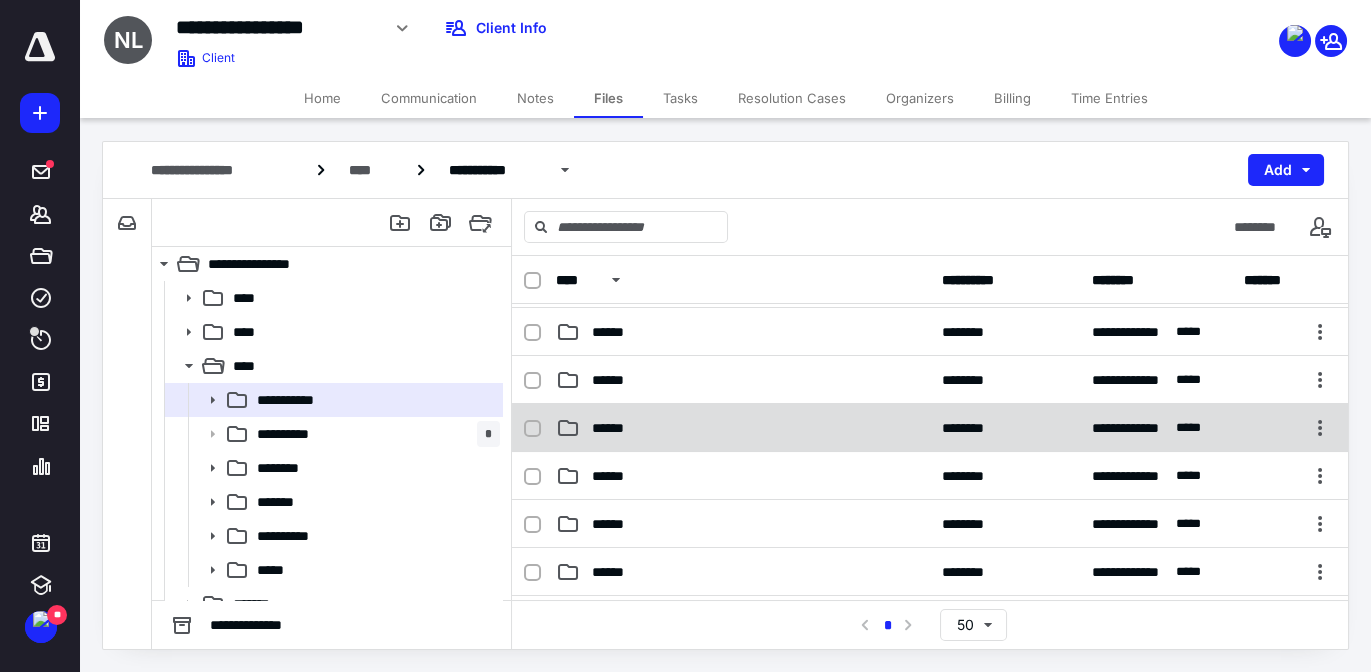 click on "**********" at bounding box center [930, 428] 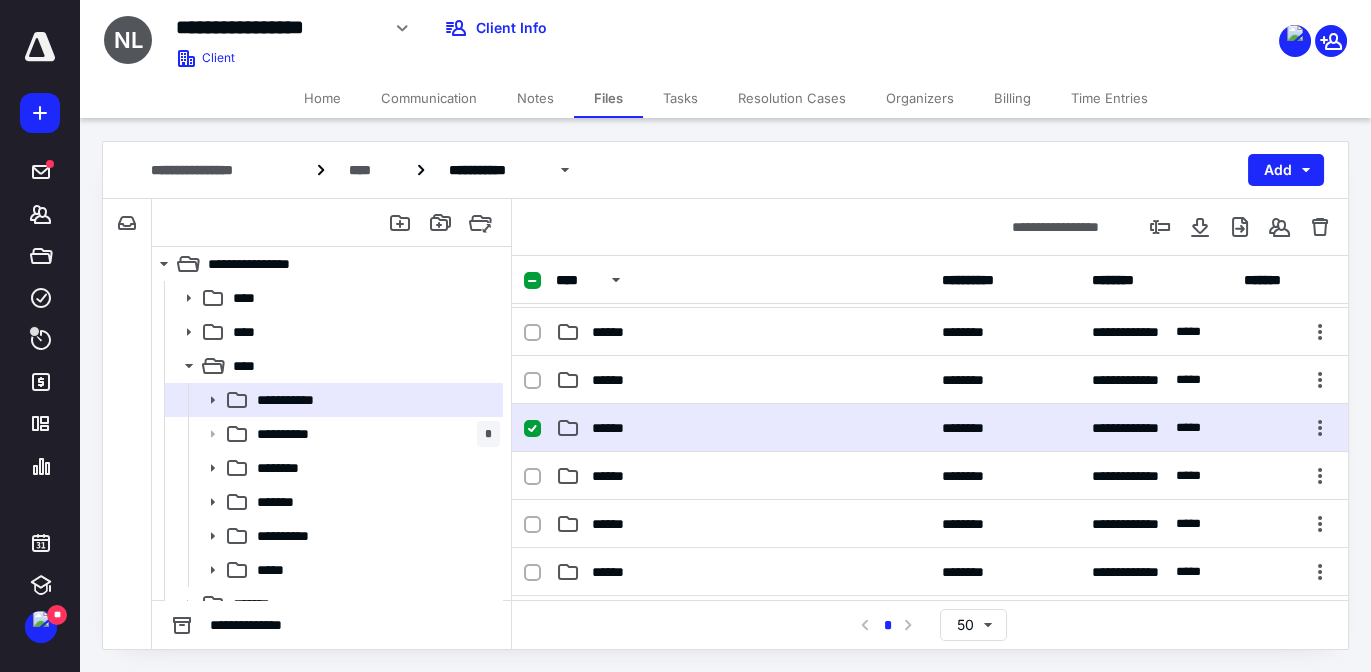 click on "**********" at bounding box center (930, 428) 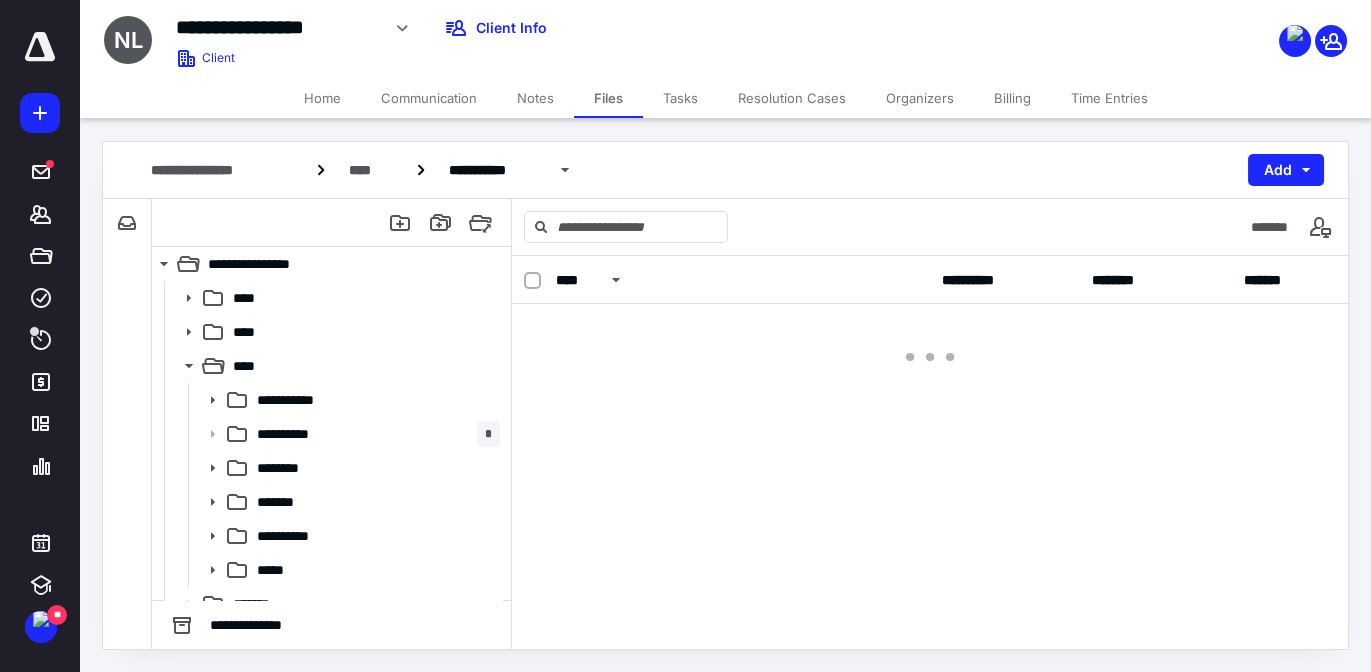 scroll, scrollTop: 0, scrollLeft: 0, axis: both 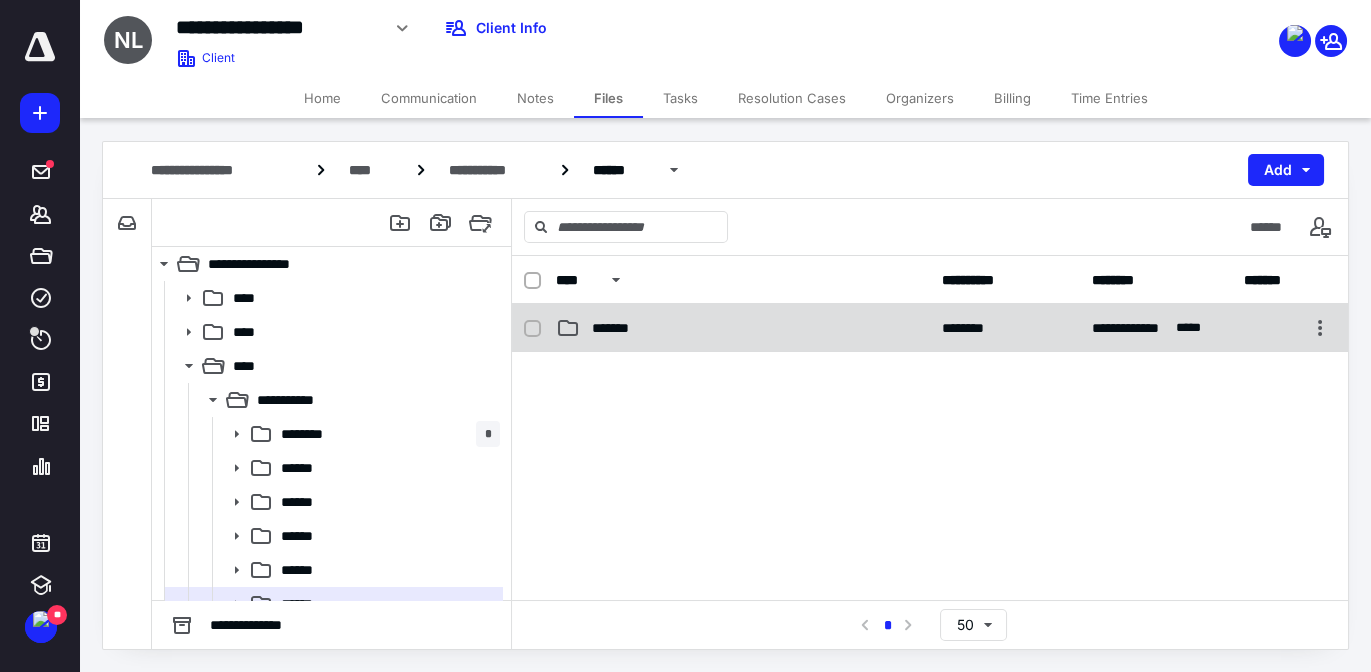 click on "**********" at bounding box center [930, 328] 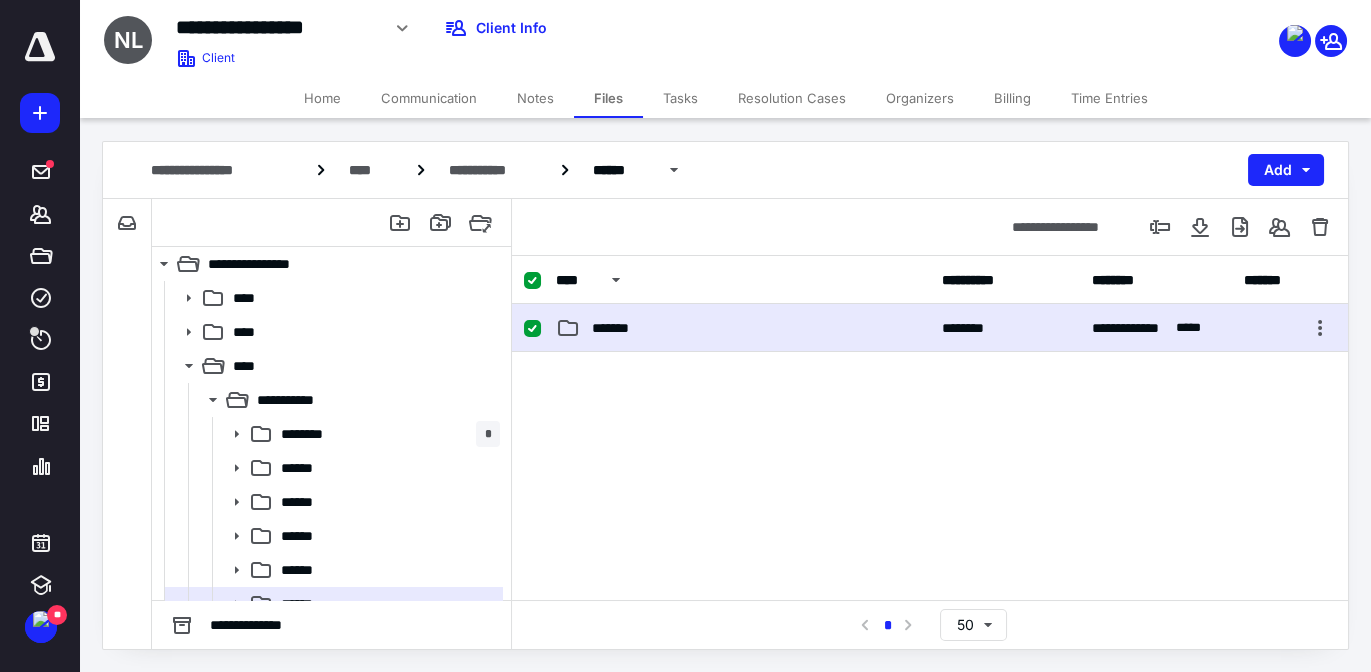 click on "**********" at bounding box center [930, 328] 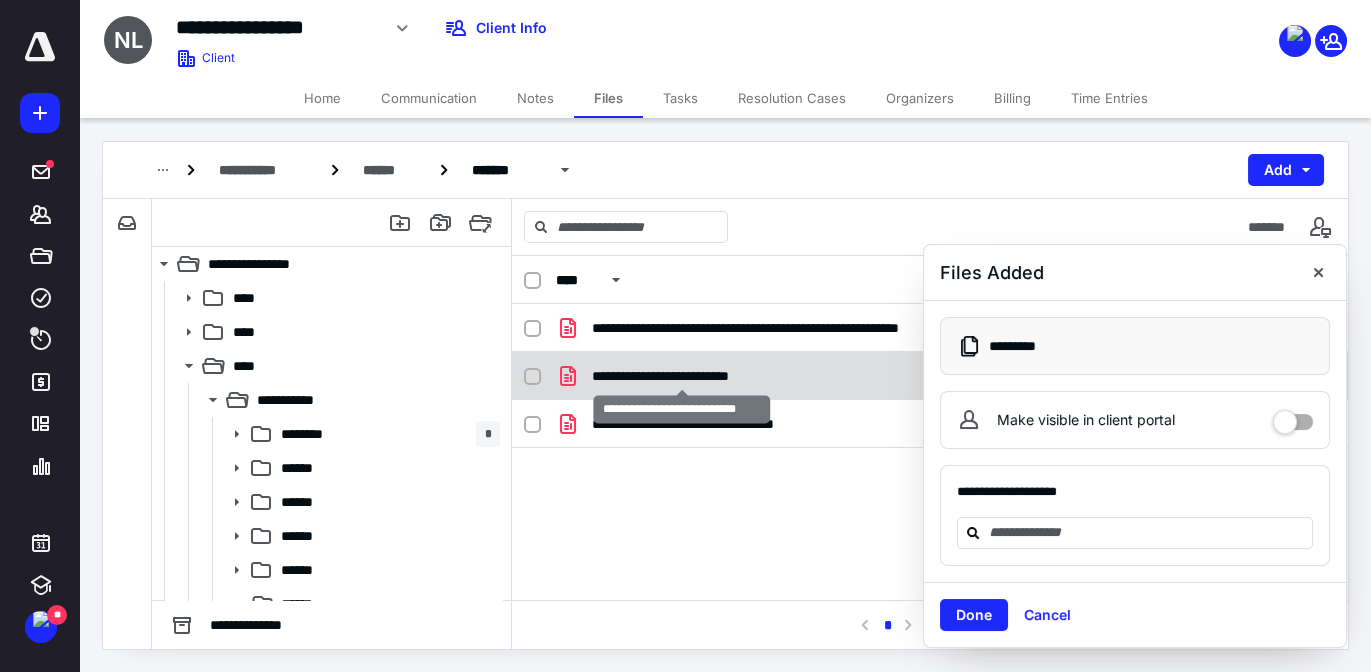 checkbox on "true" 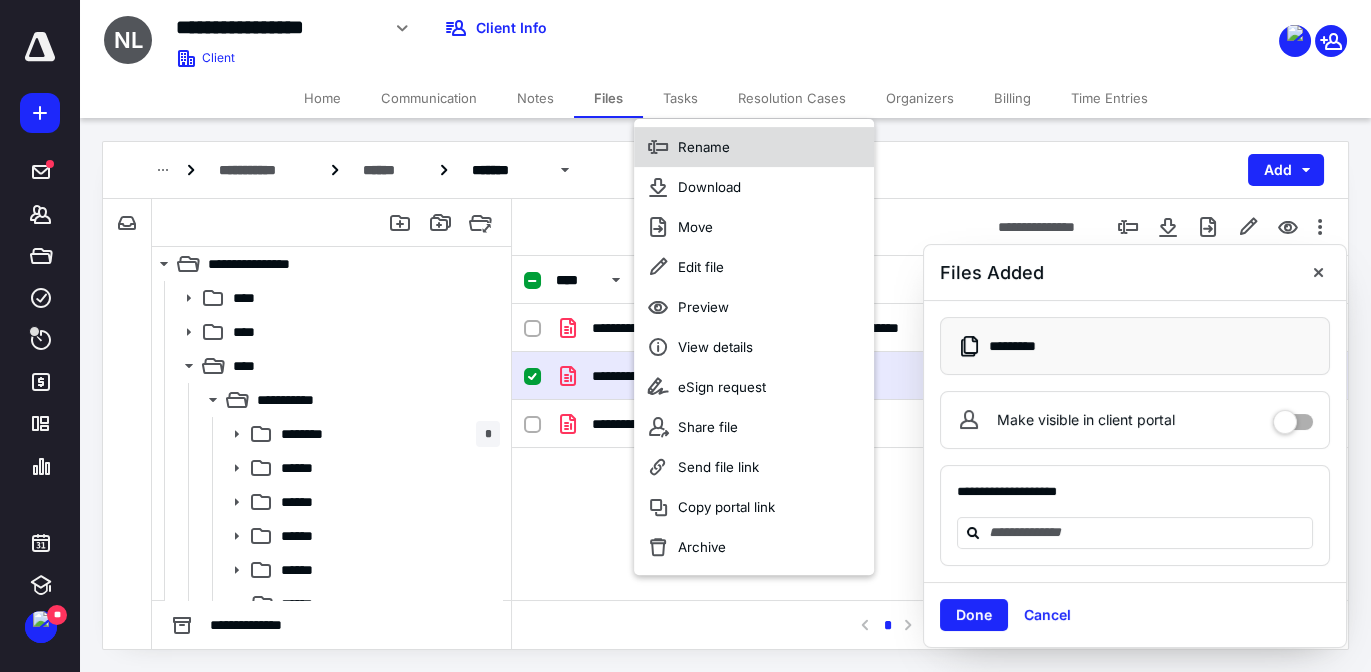 click on "Rename" at bounding box center (754, 147) 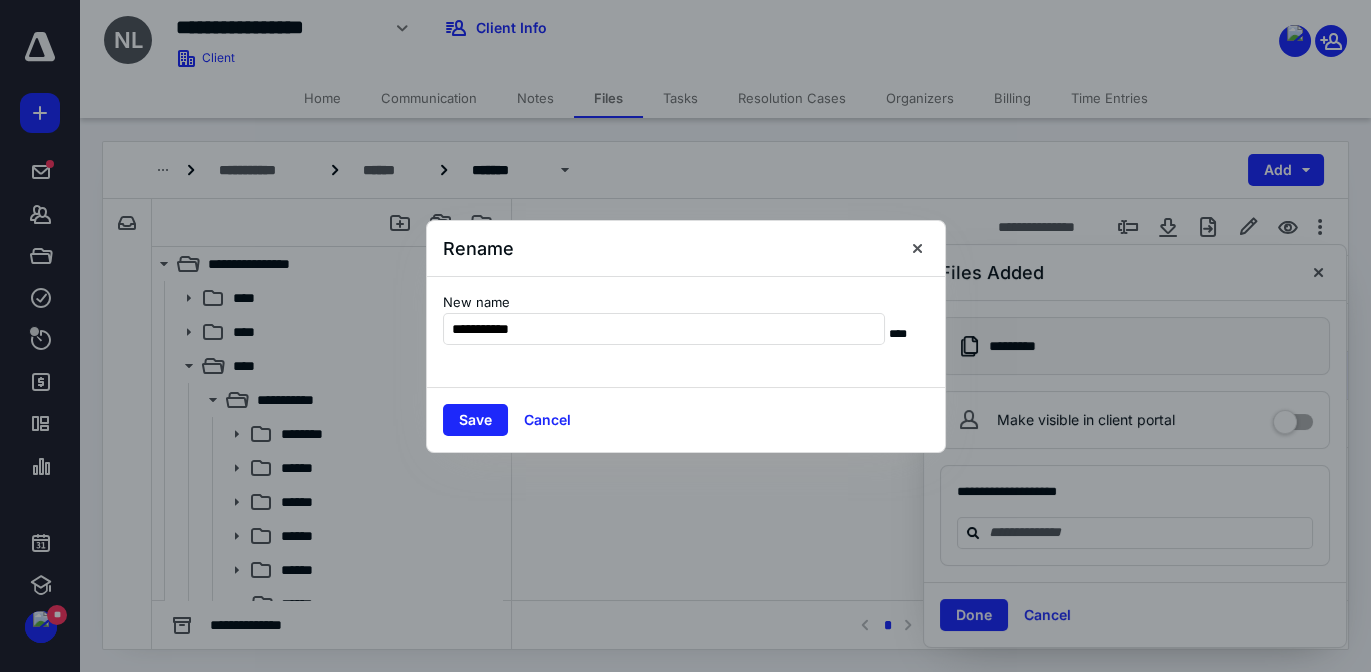 type on "**********" 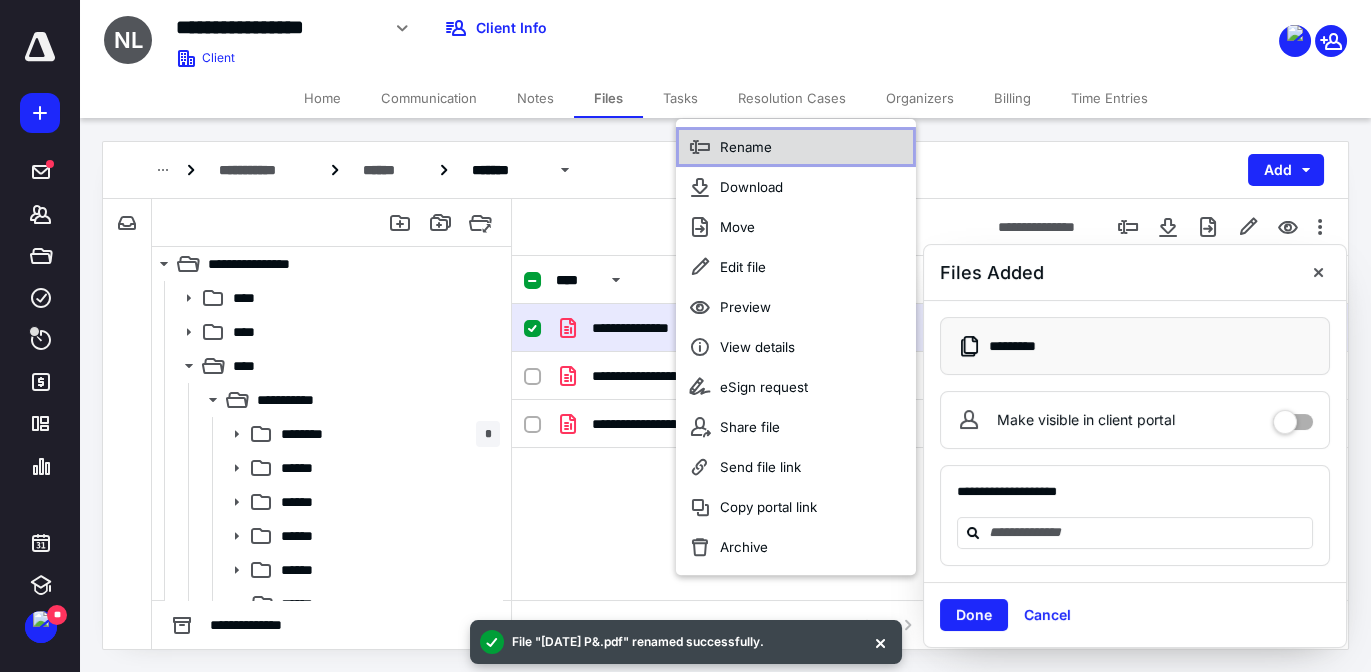 click on "Rename" at bounding box center [746, 147] 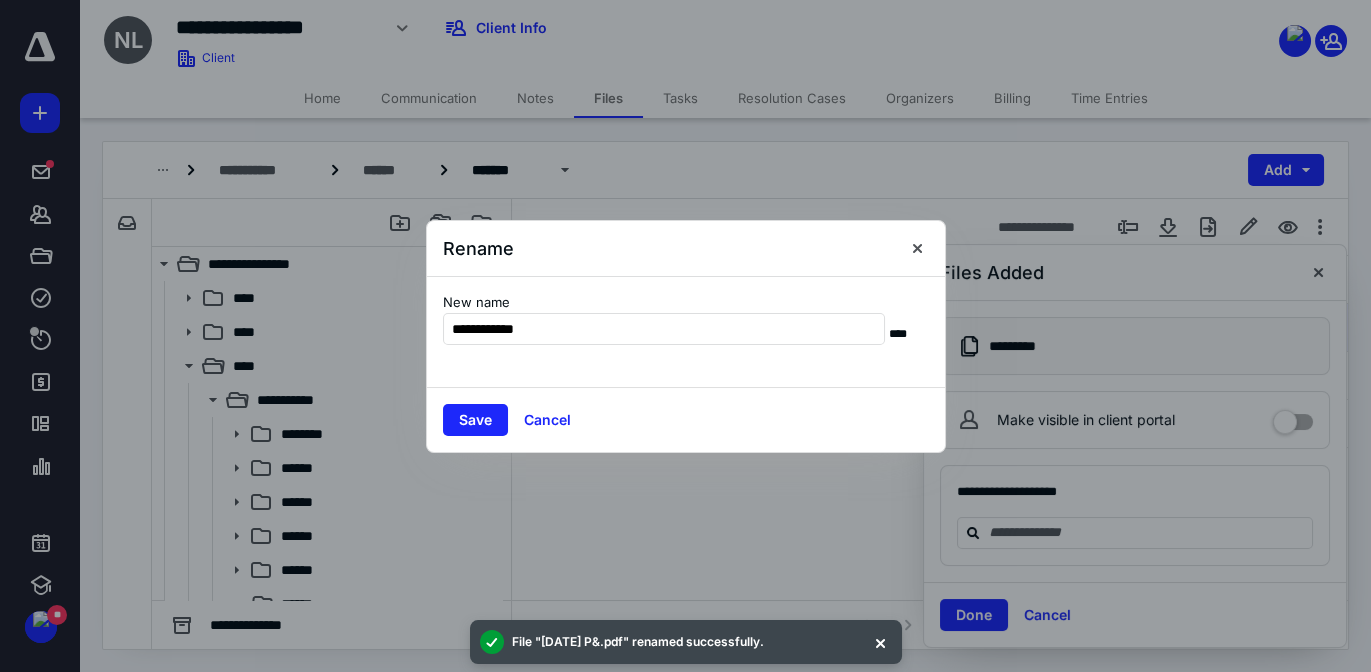 type on "**********" 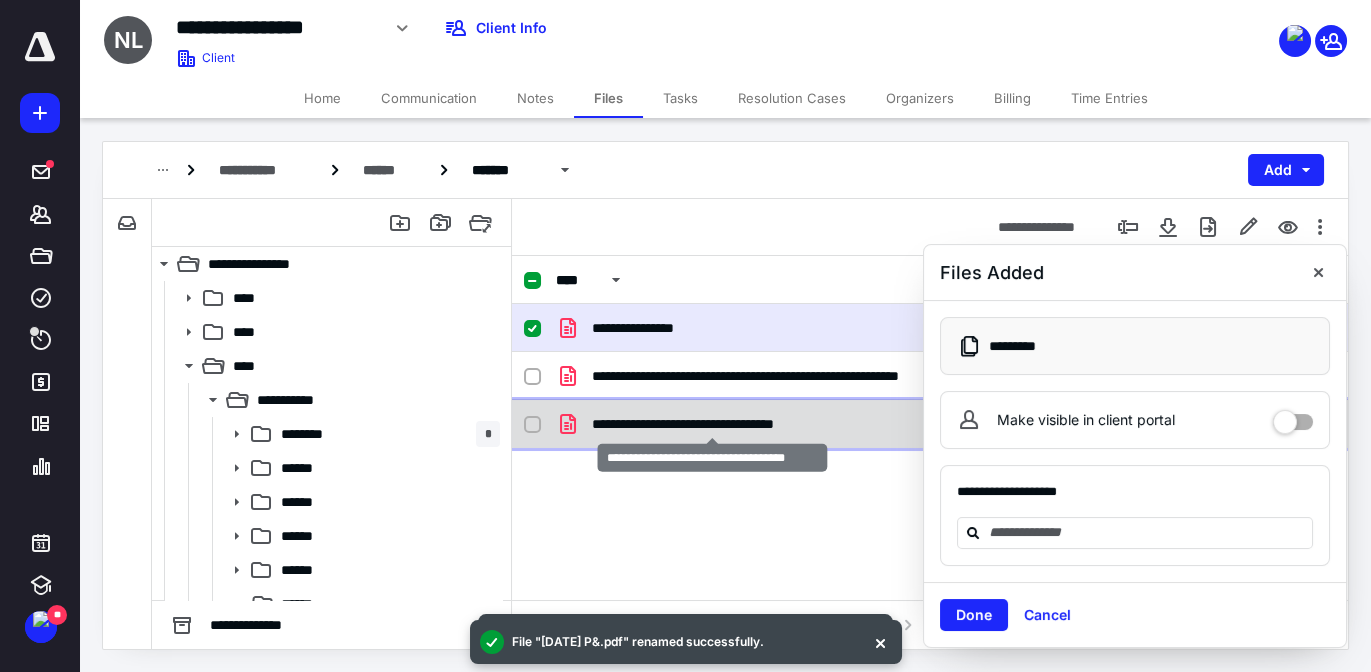 checkbox on "false" 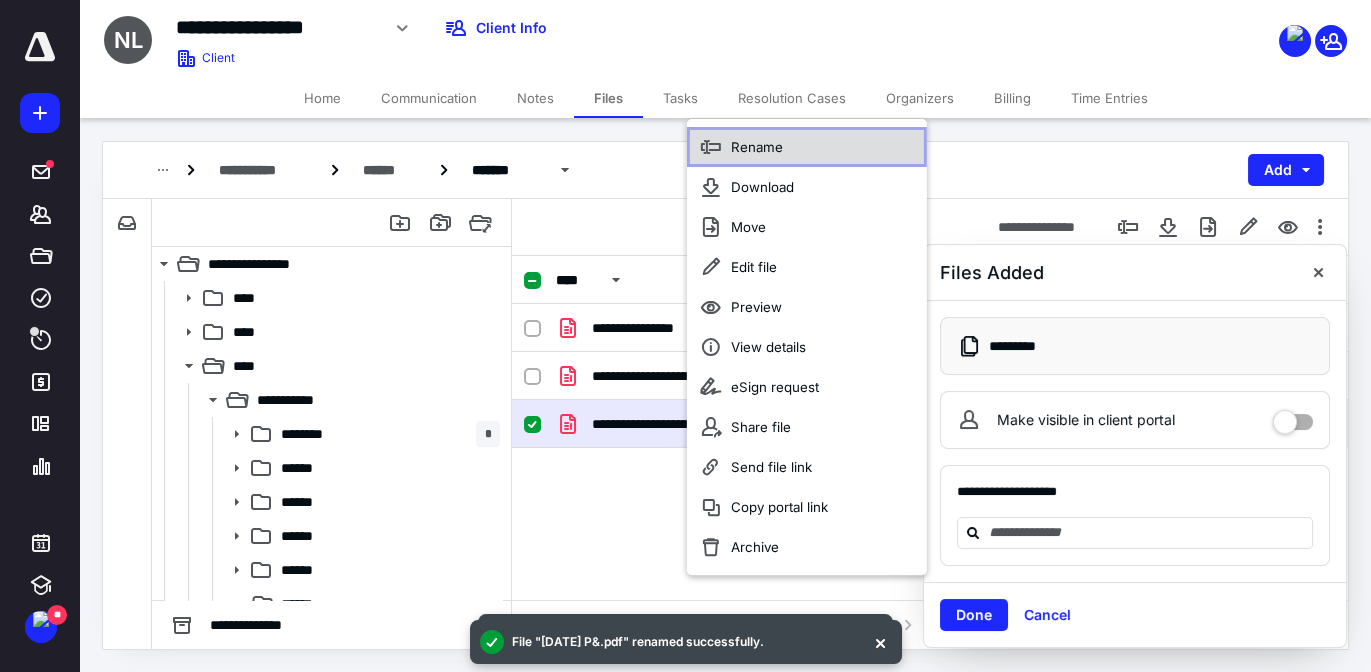 click 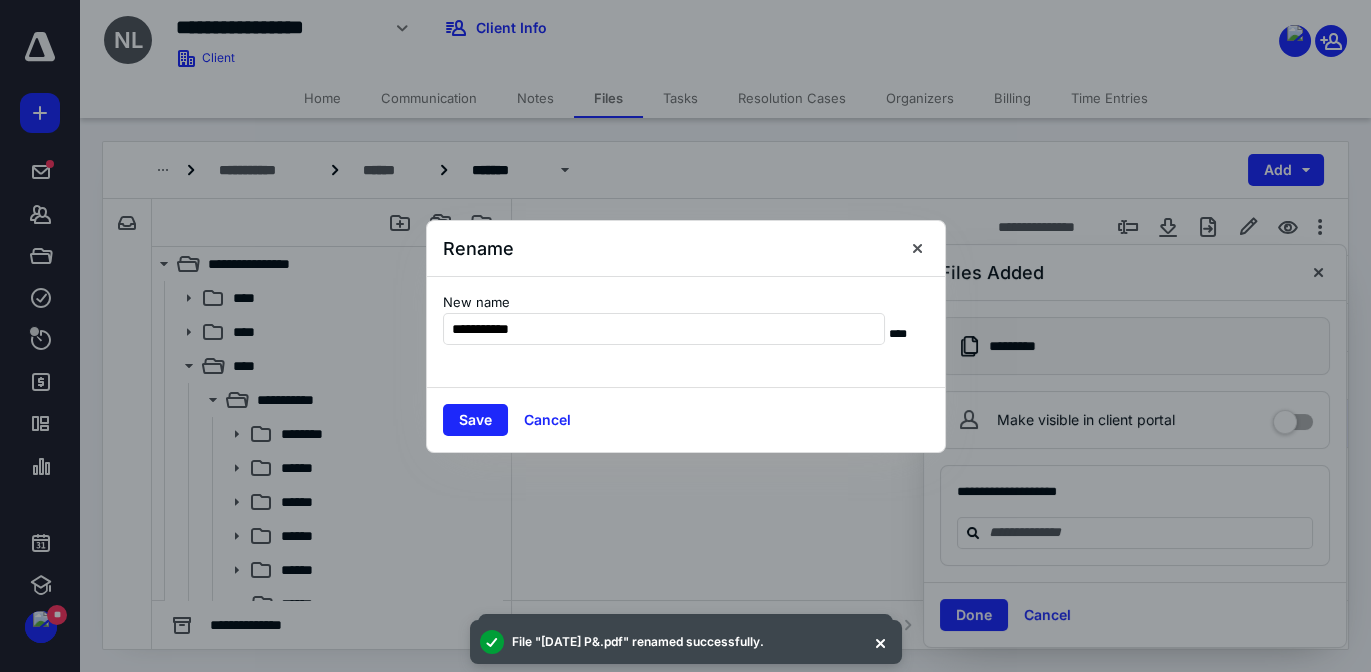 type on "**********" 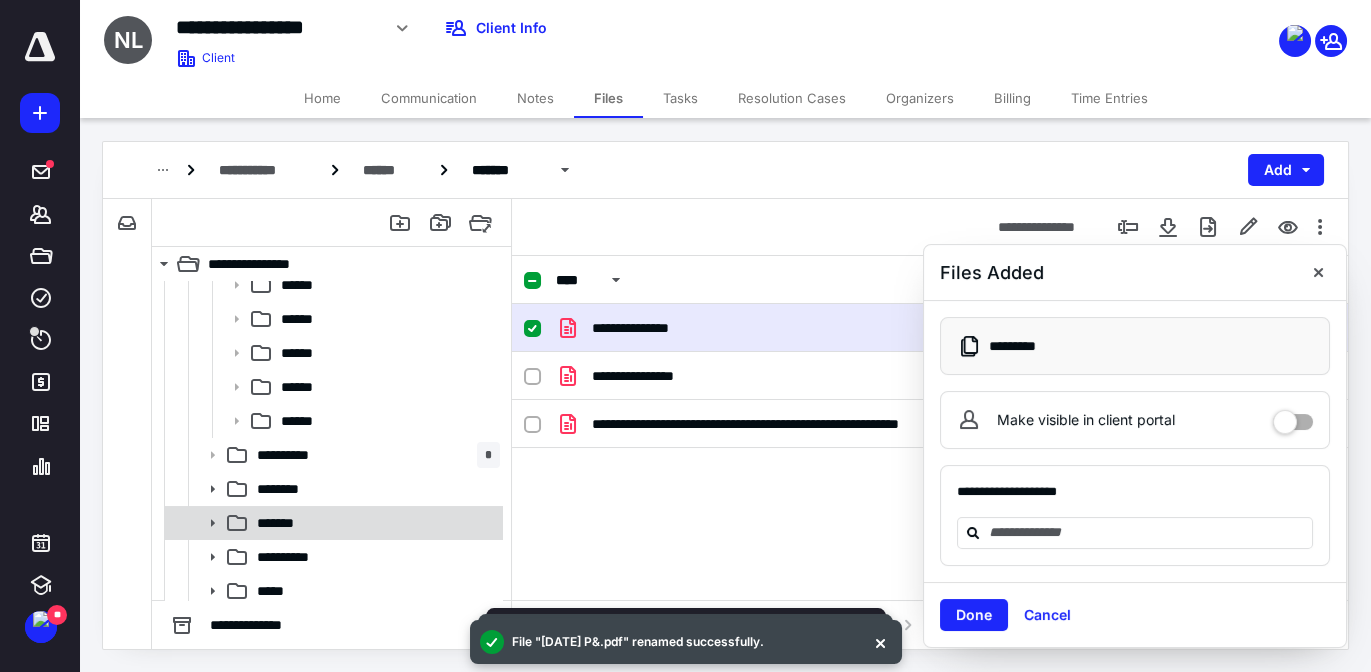 scroll, scrollTop: 424, scrollLeft: 0, axis: vertical 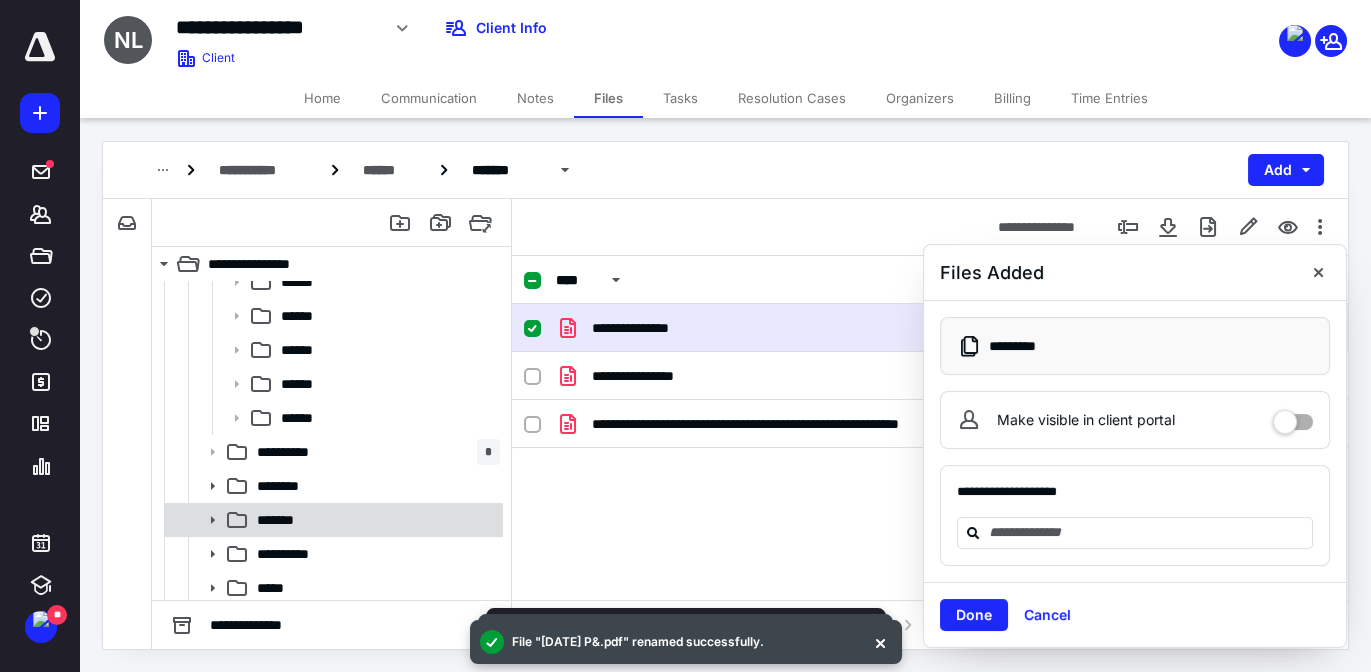 click on "**********" at bounding box center (374, 554) 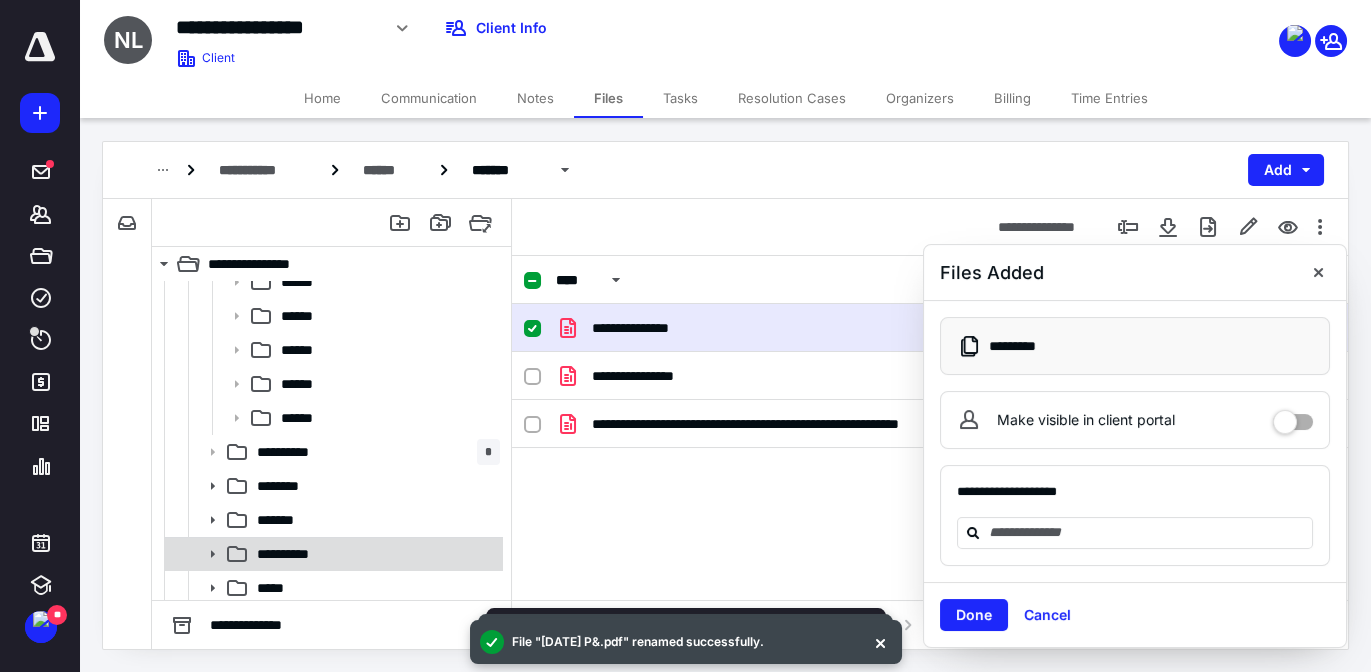 drag, startPoint x: 367, startPoint y: 554, endPoint x: 377, endPoint y: 553, distance: 10.049875 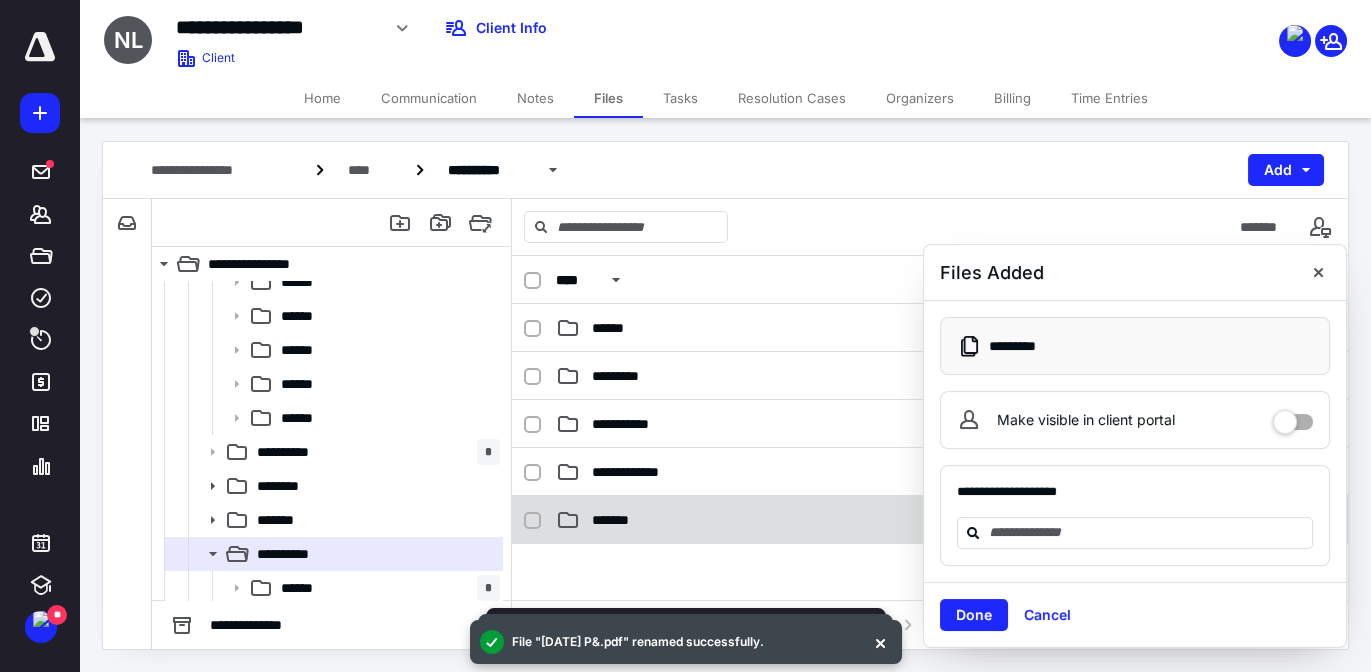 click on "*******" at bounding box center [743, 520] 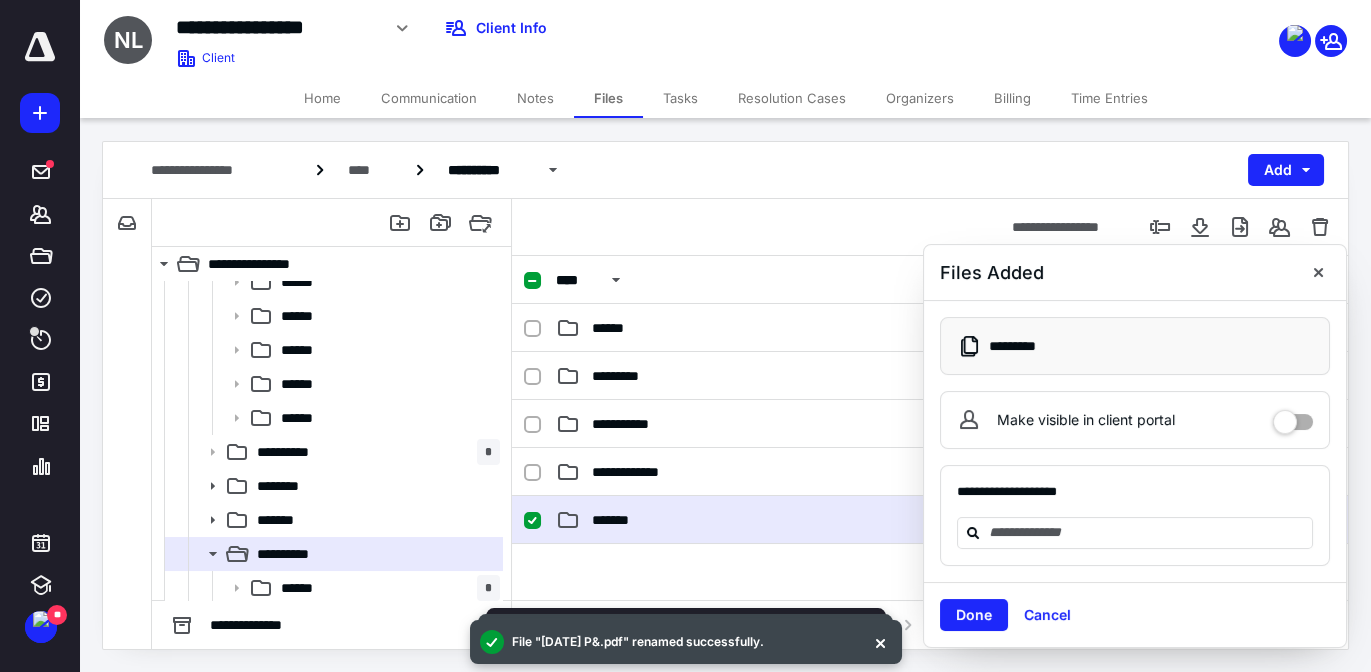drag, startPoint x: 676, startPoint y: 515, endPoint x: 686, endPoint y: 509, distance: 11.661903 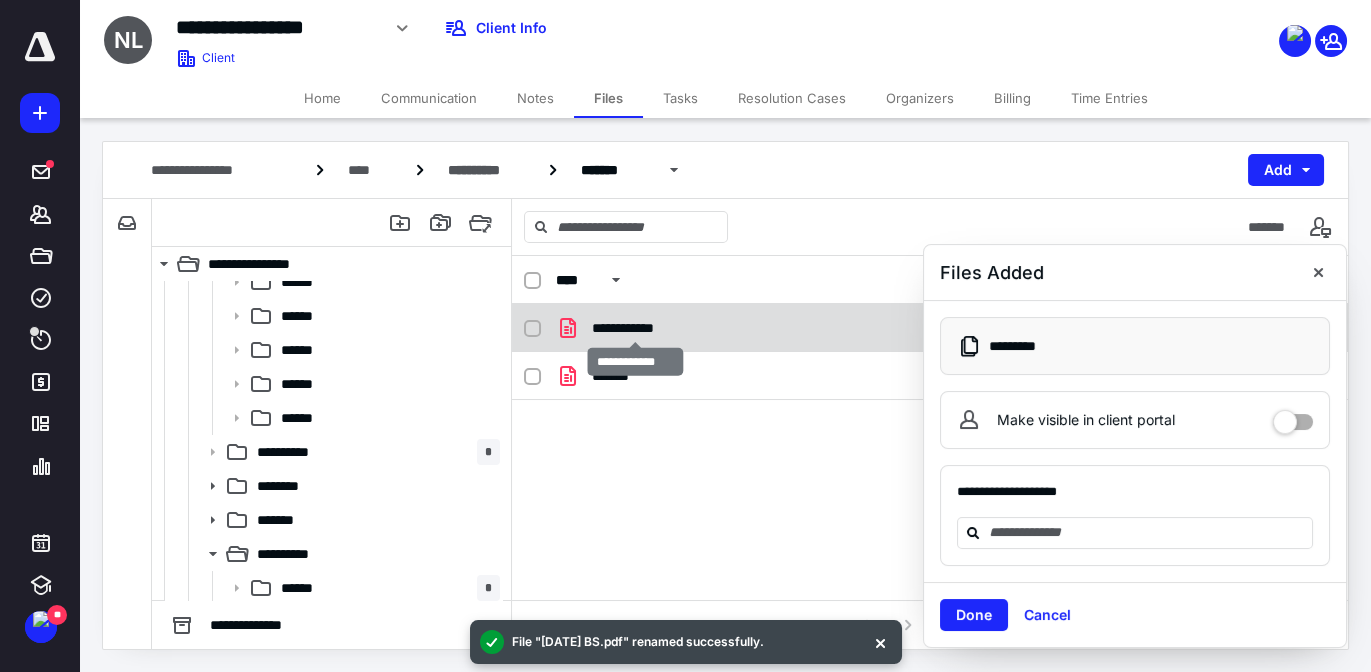 click on "**********" at bounding box center [635, 328] 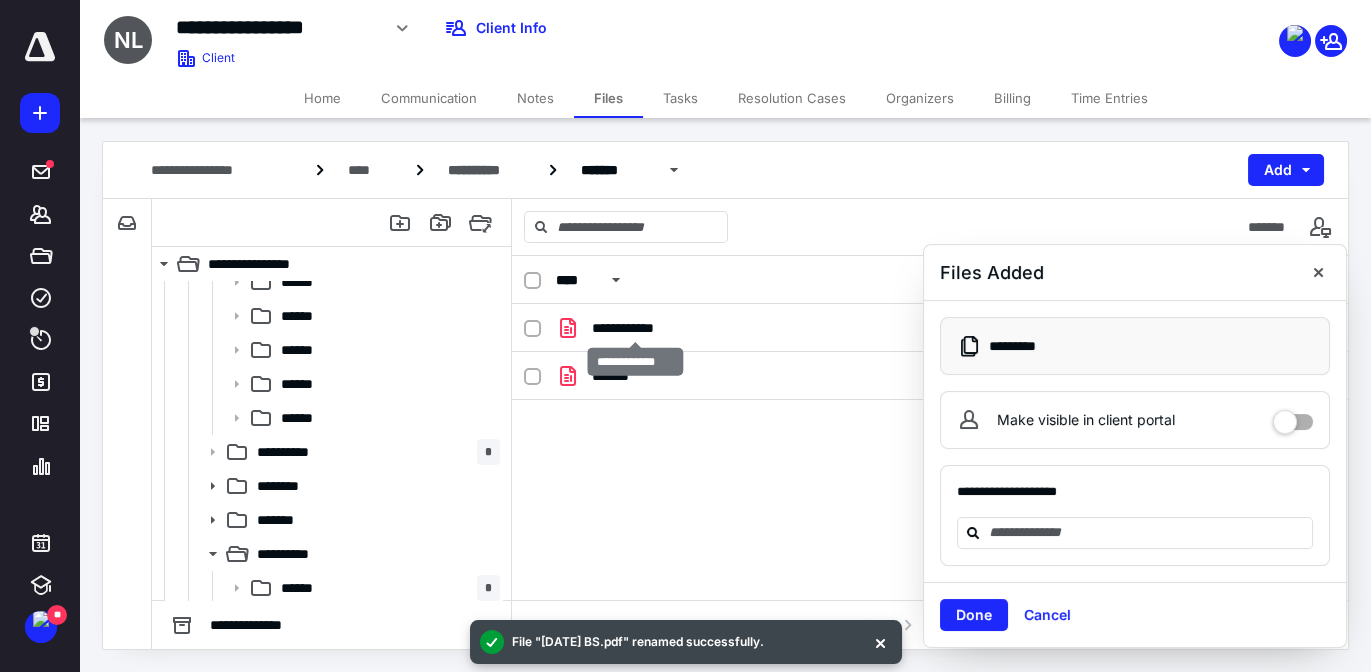 checkbox on "true" 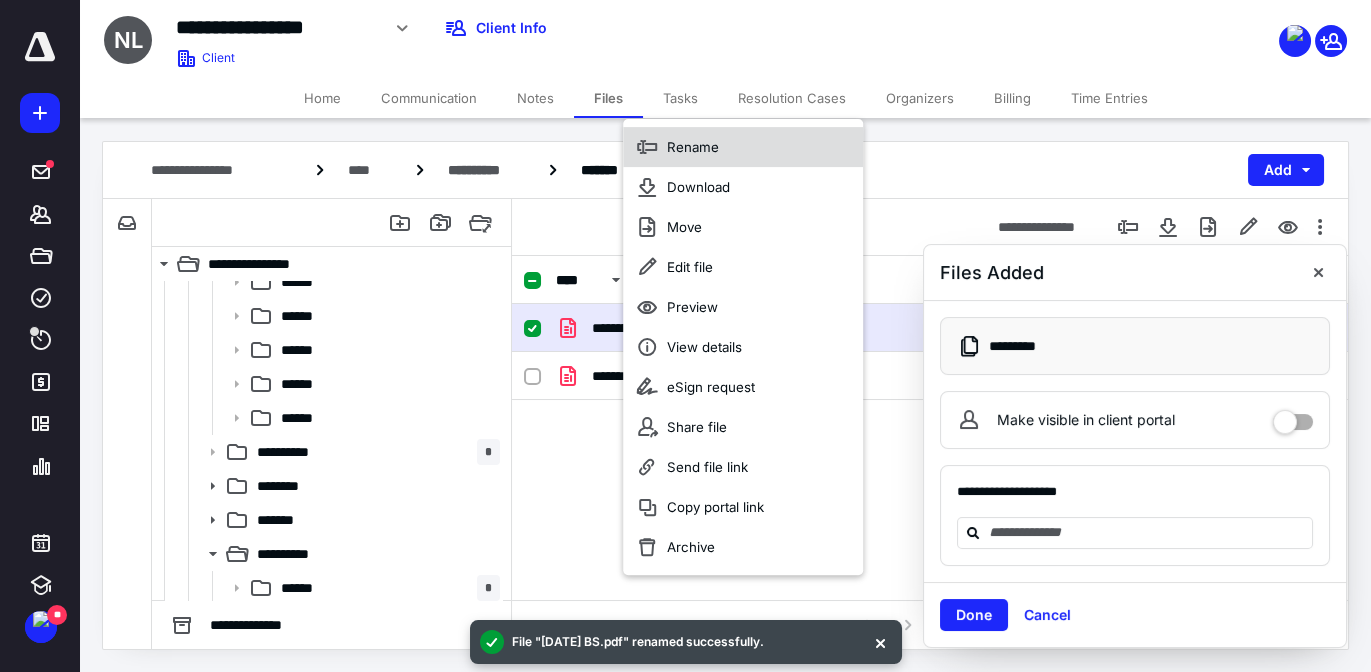 click 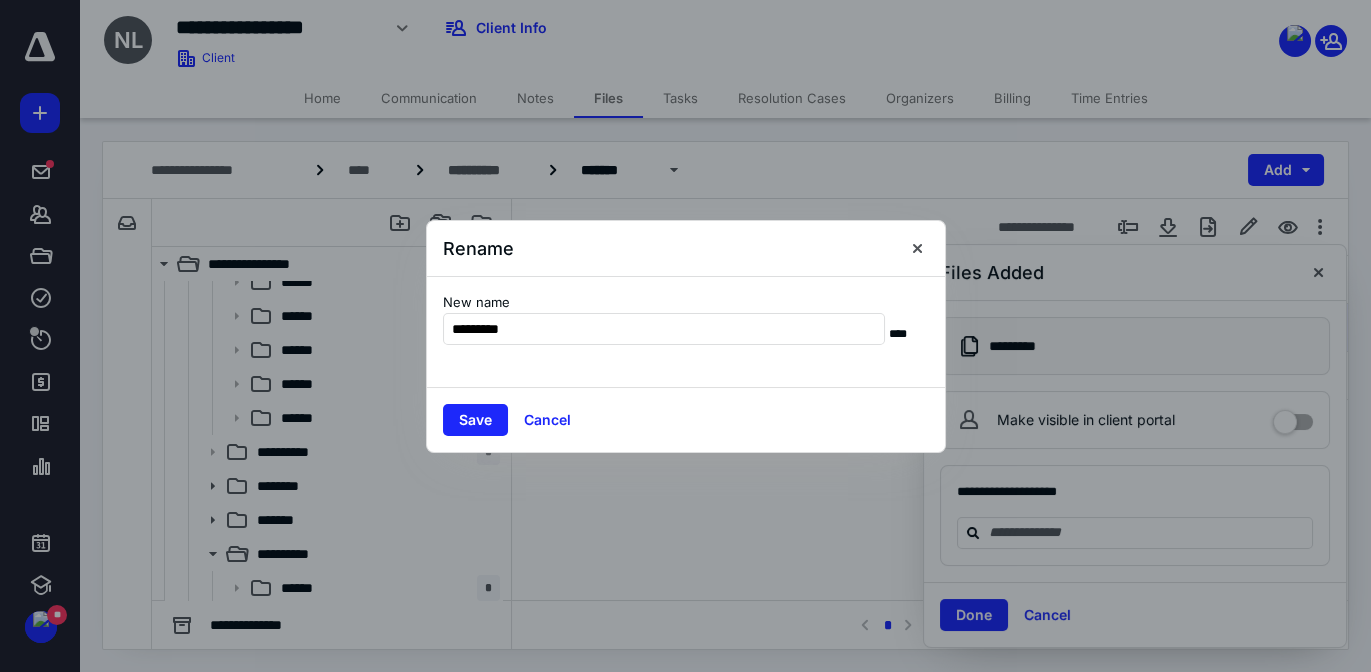 type on "*********" 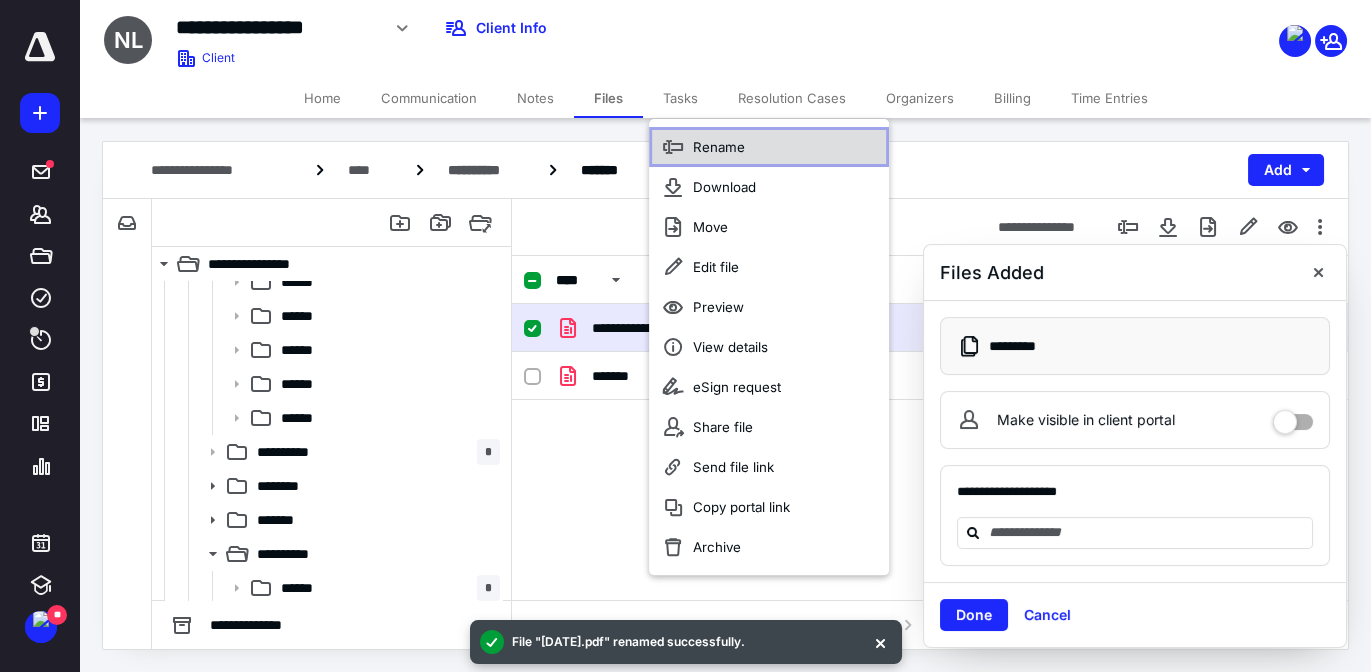 click on "Rename" at bounding box center [769, 147] 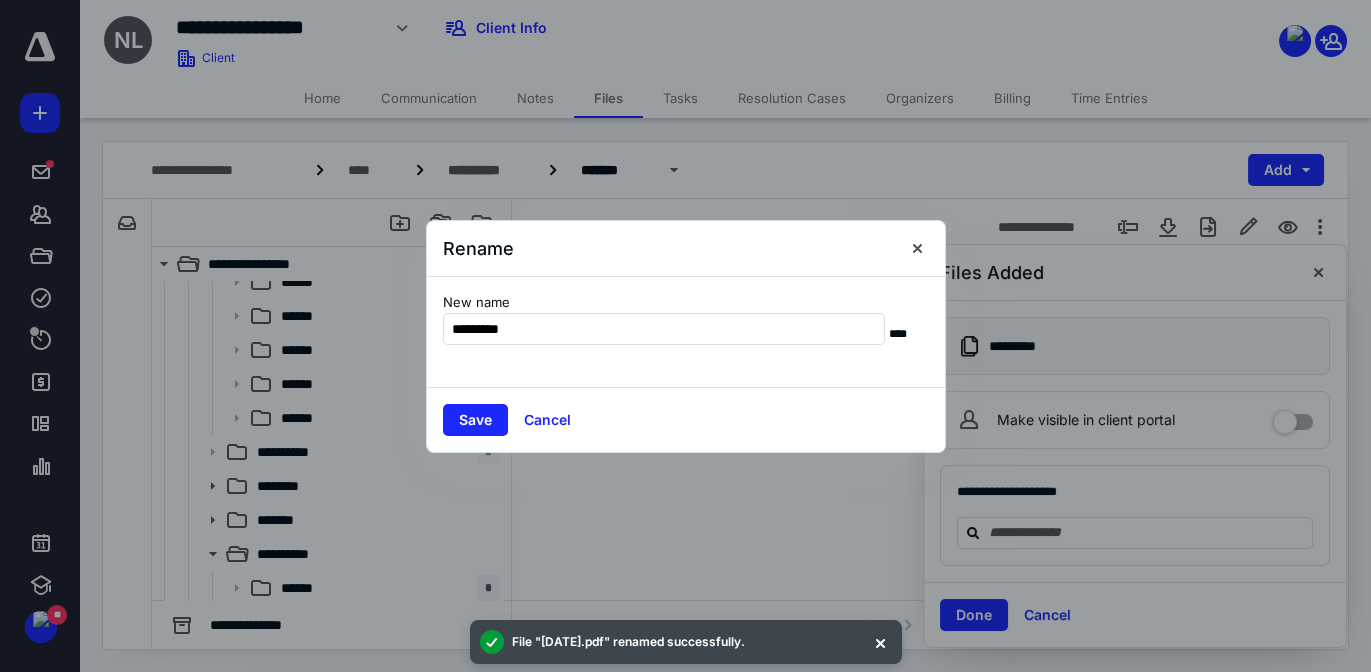 type on "*" 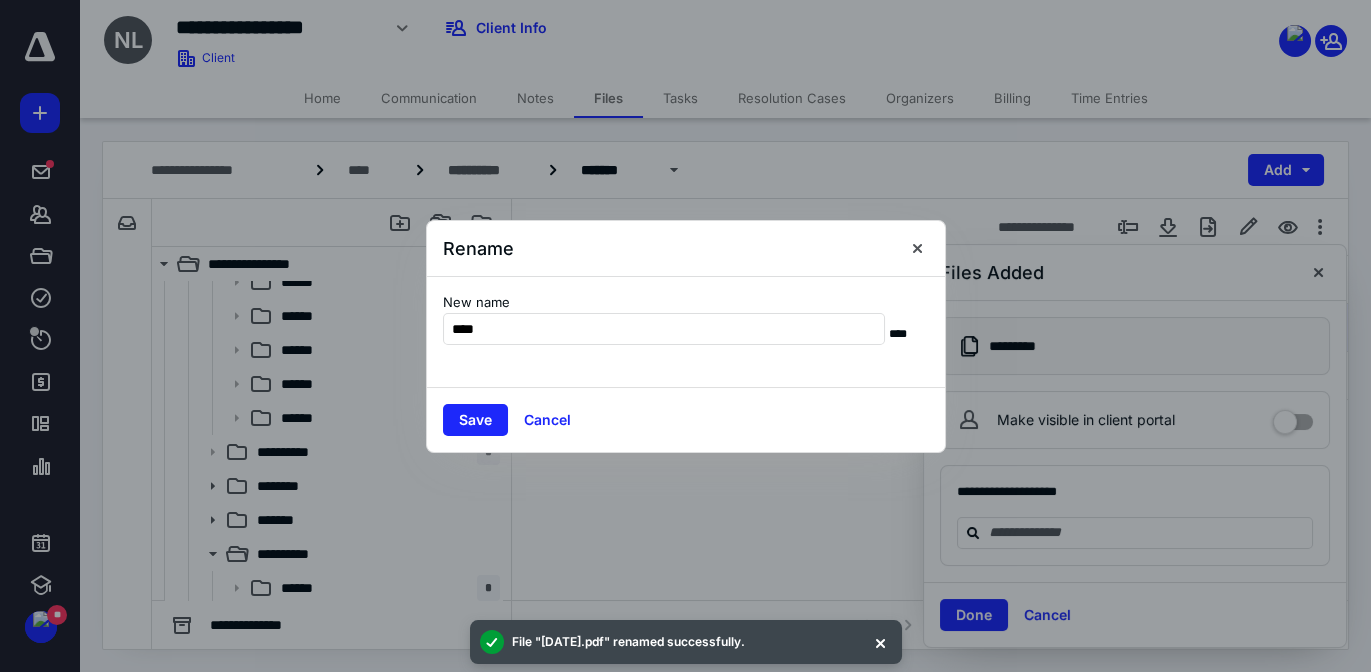 type on "****" 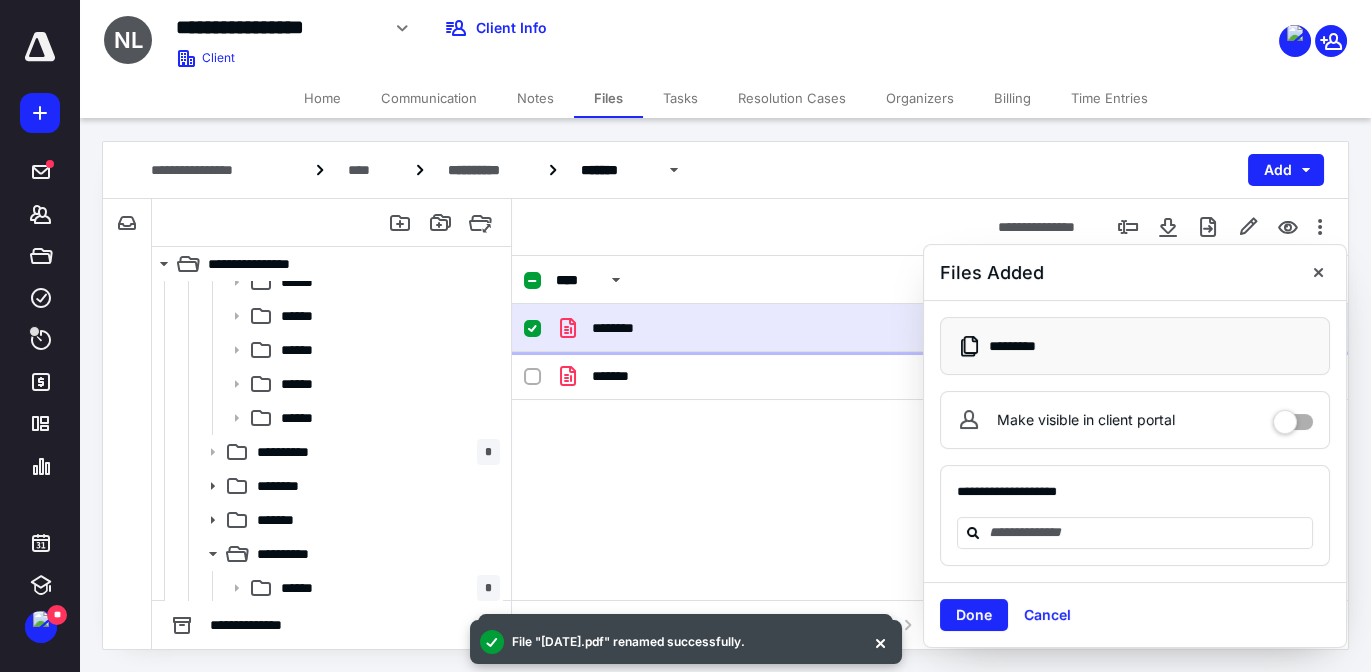 click on "********" at bounding box center [743, 328] 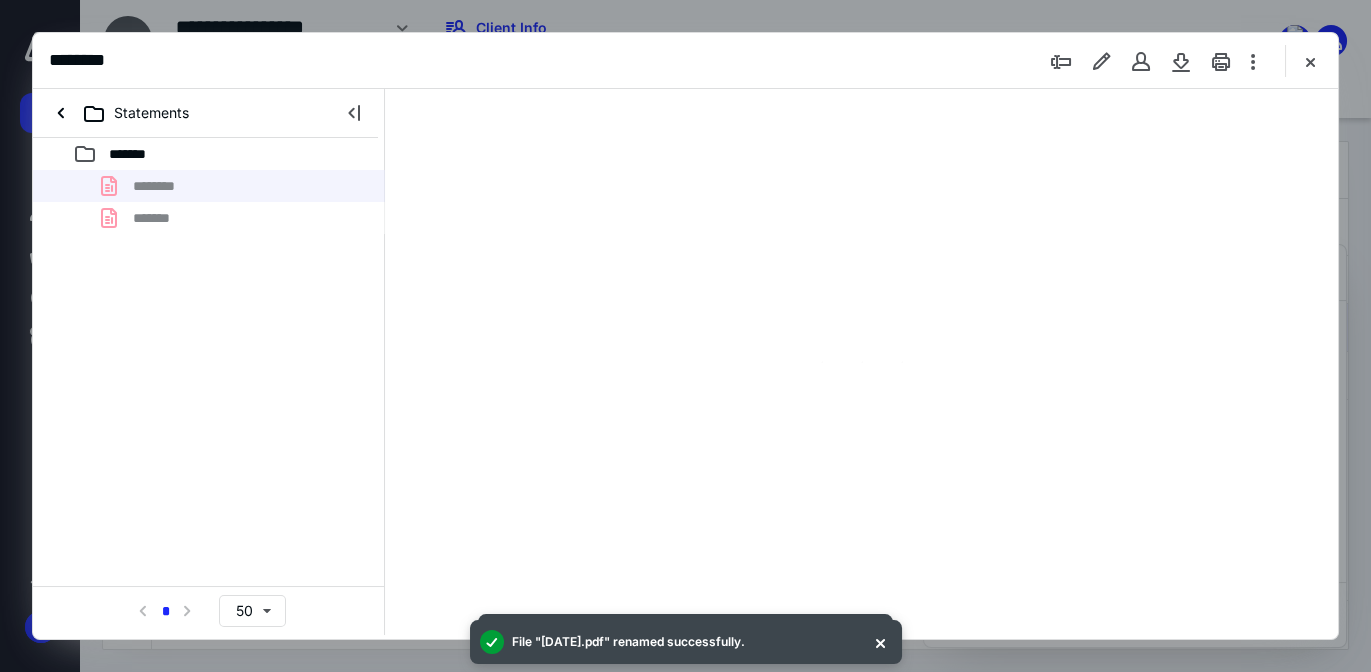 scroll, scrollTop: 0, scrollLeft: 0, axis: both 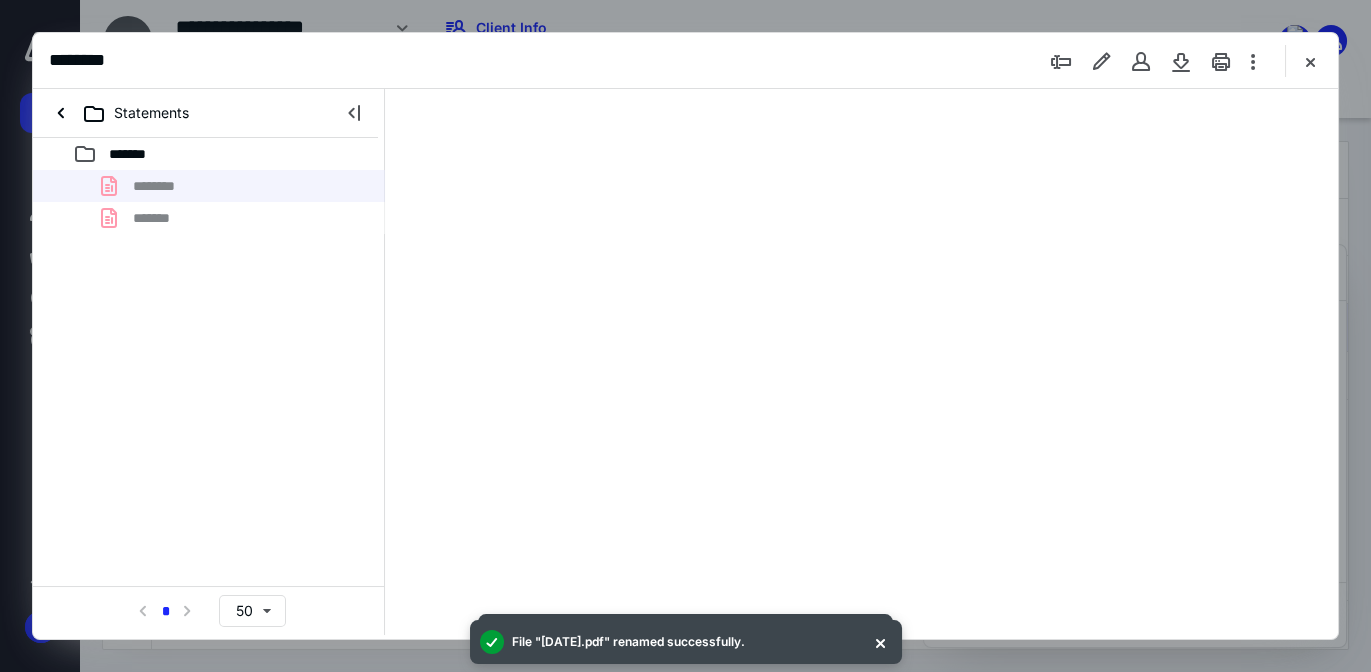 type on "151" 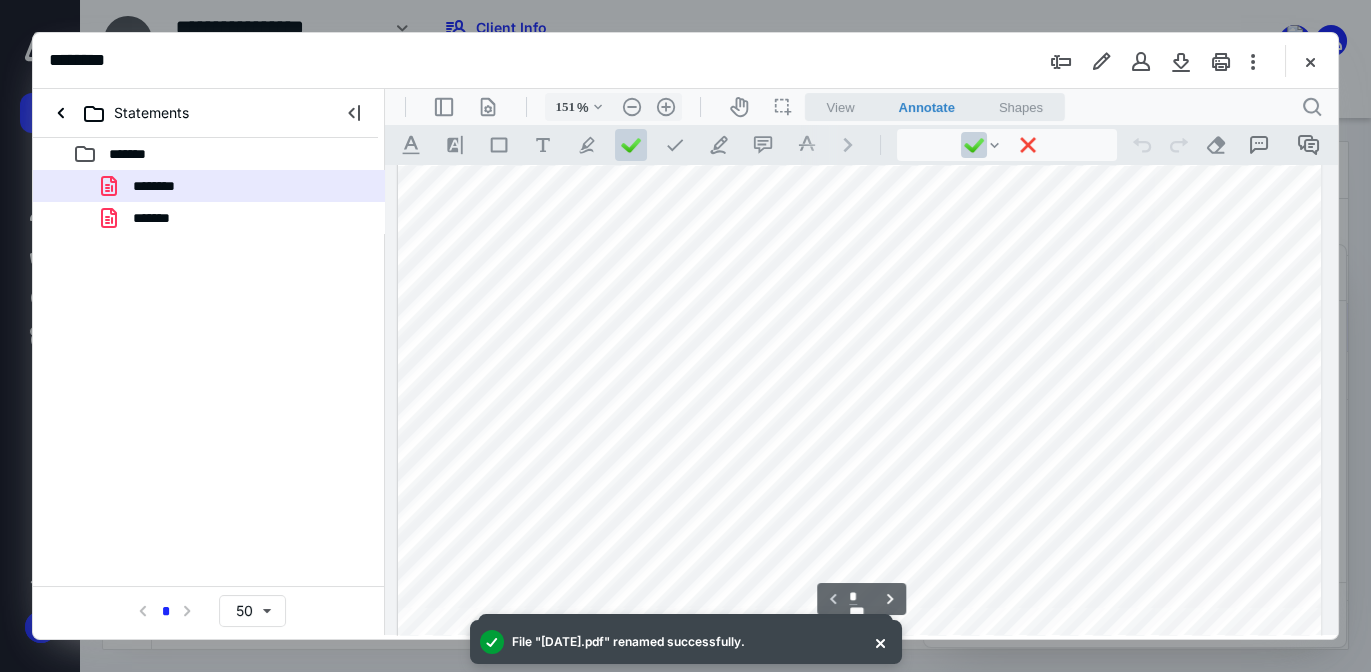 scroll, scrollTop: 65, scrollLeft: 0, axis: vertical 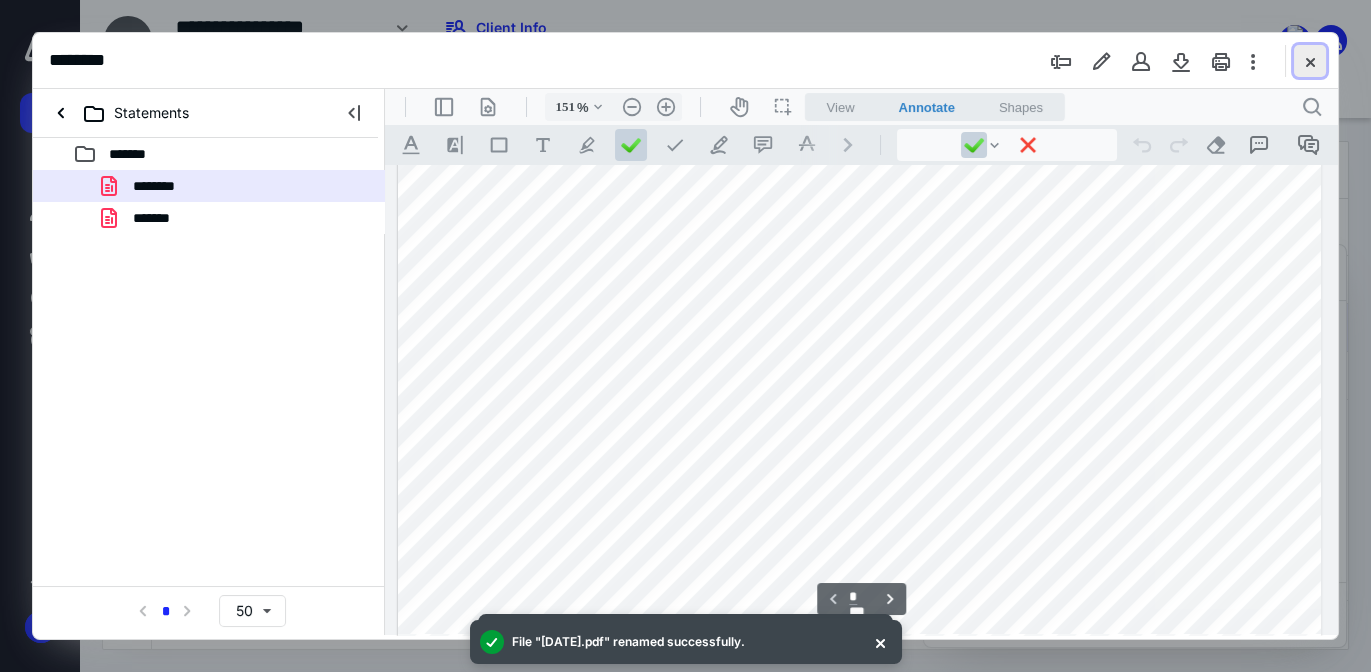 click at bounding box center (1310, 61) 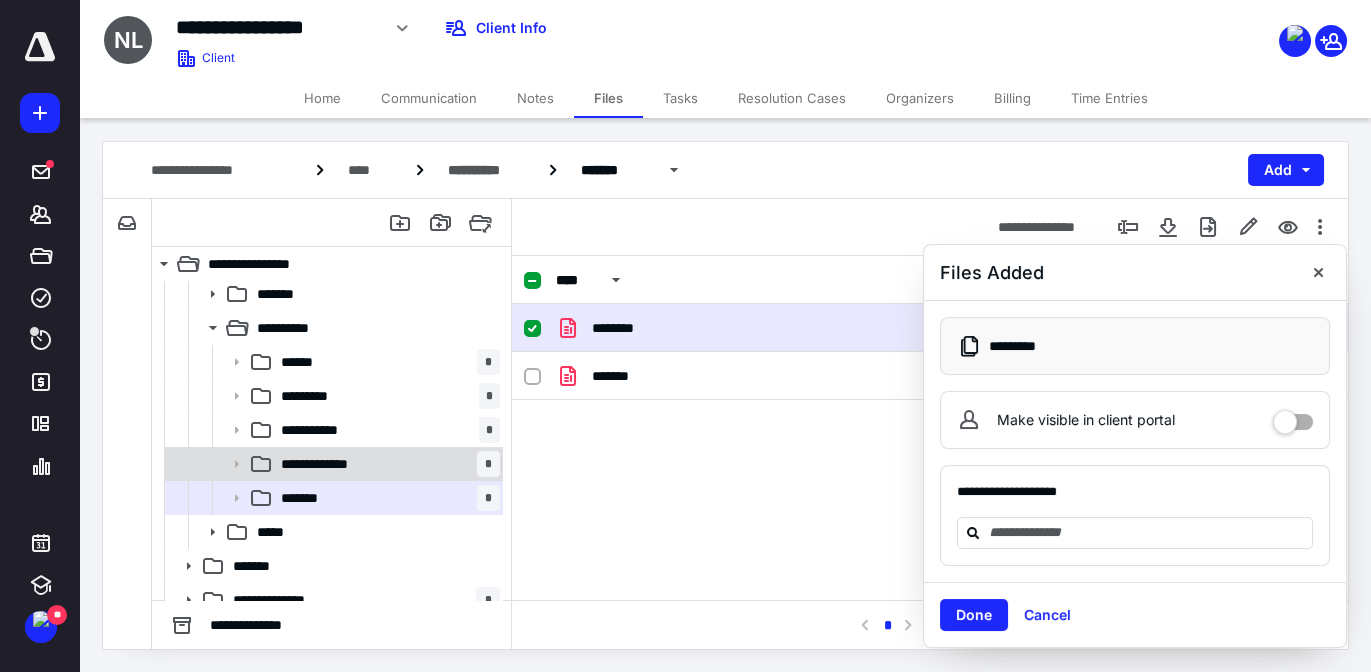 scroll, scrollTop: 648, scrollLeft: 0, axis: vertical 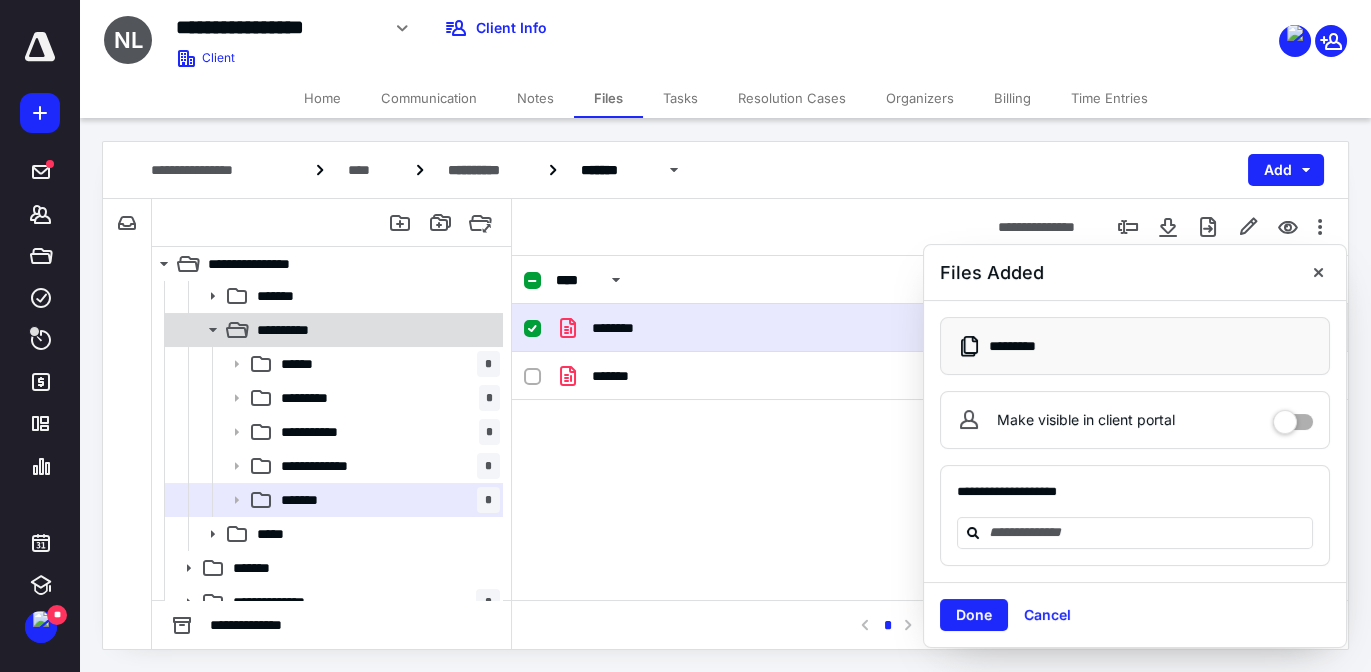 click on "**********" at bounding box center (374, 330) 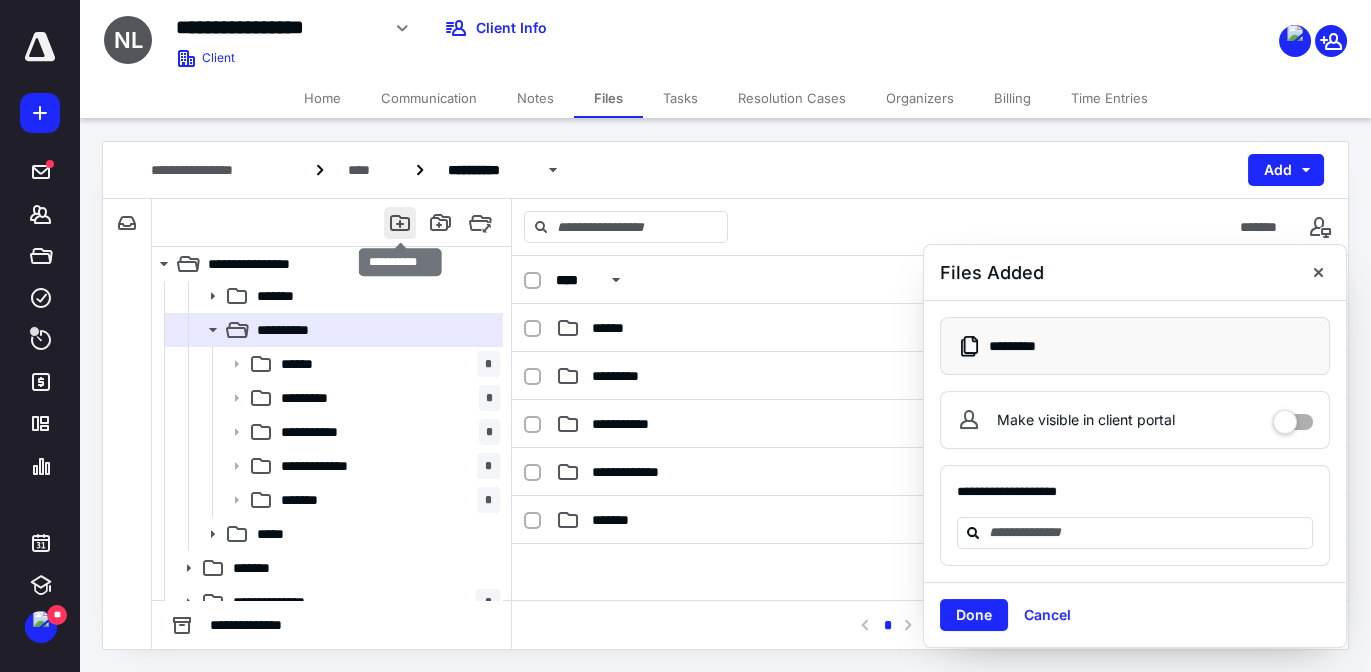 click at bounding box center (400, 223) 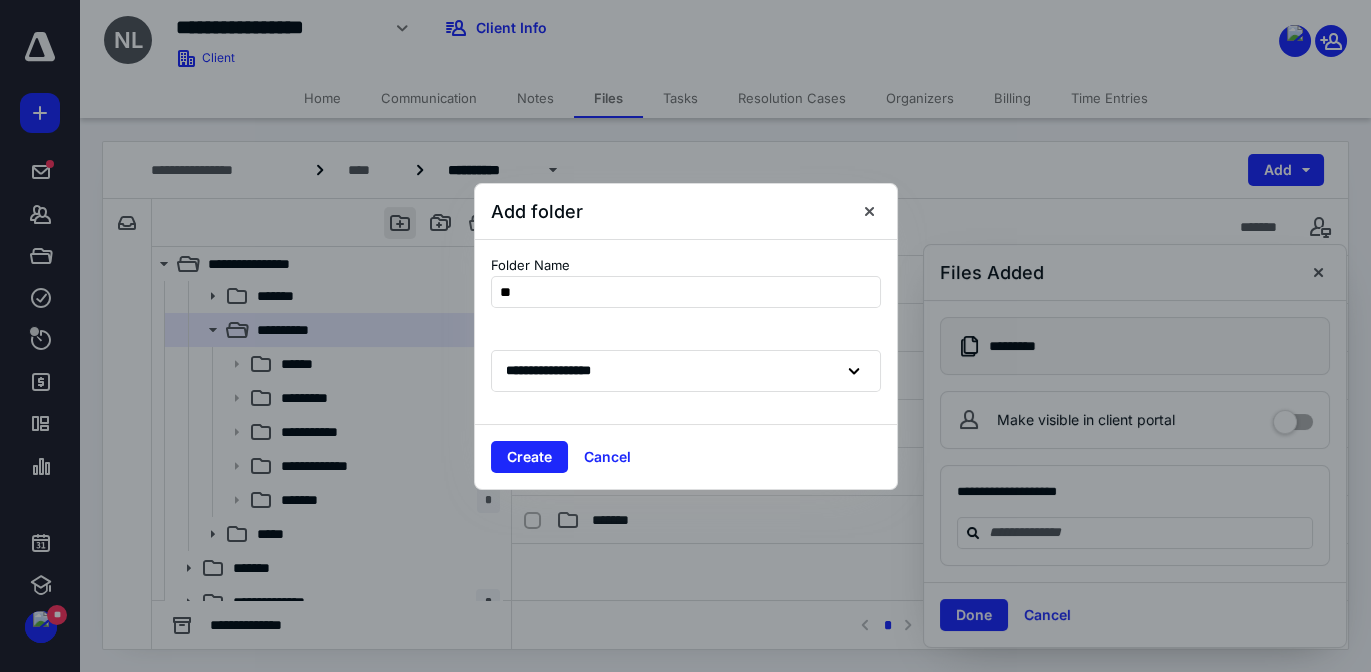 type on "***" 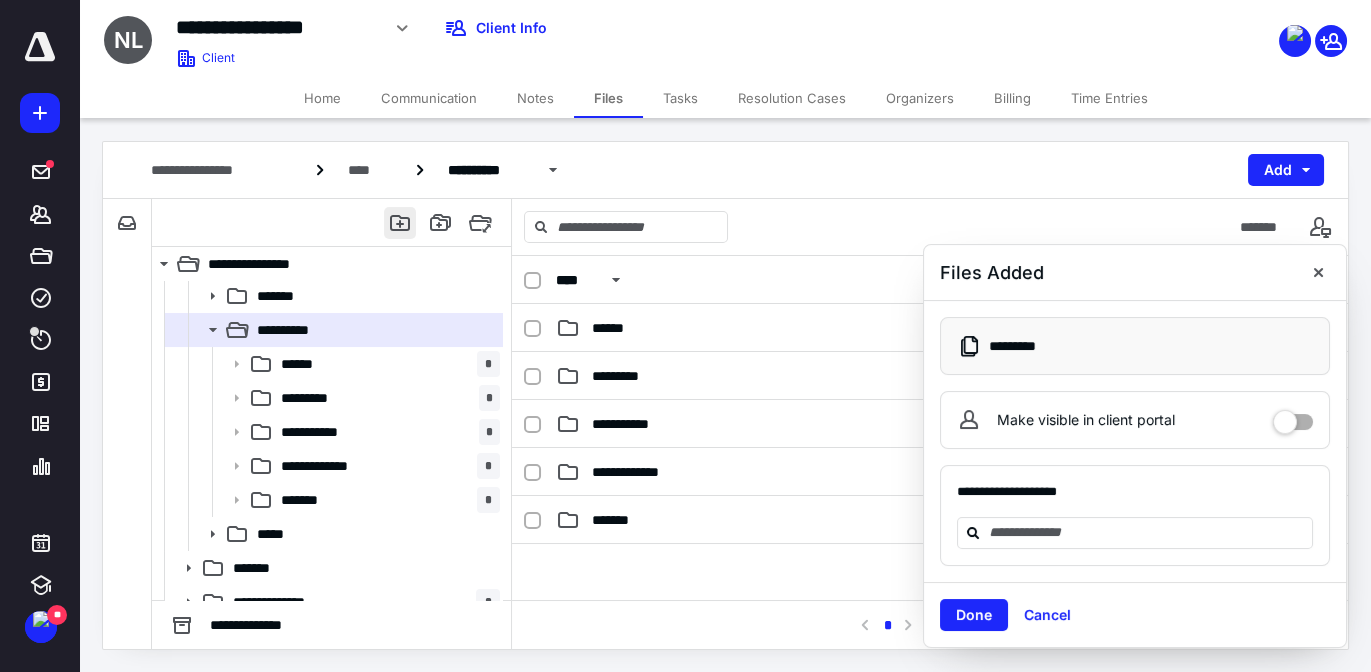 scroll, scrollTop: 599, scrollLeft: 0, axis: vertical 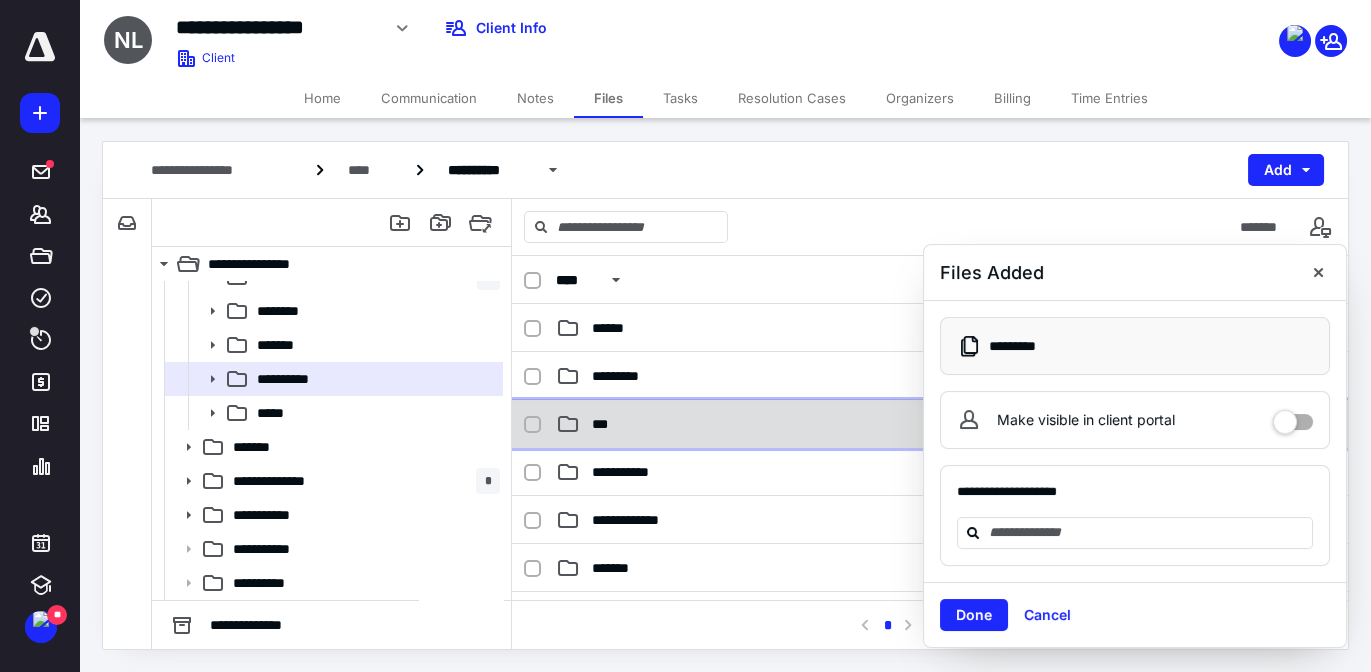 click on "***" at bounding box center [743, 424] 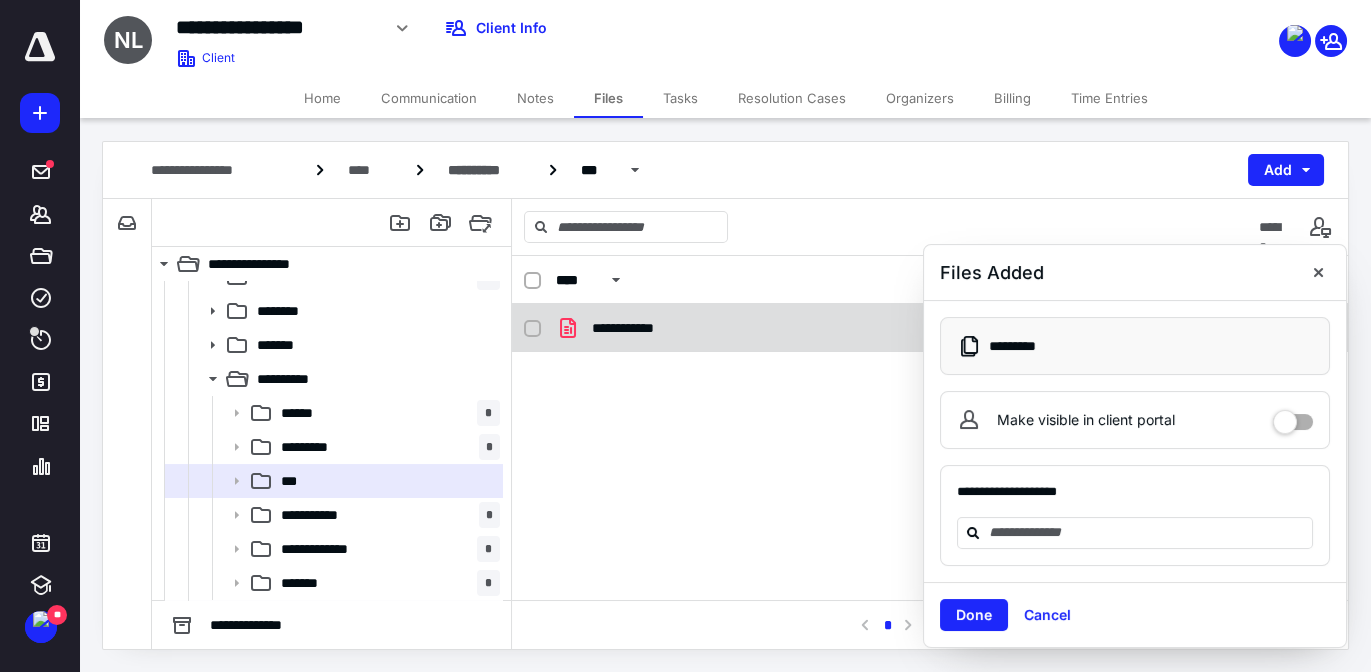scroll, scrollTop: 648, scrollLeft: 0, axis: vertical 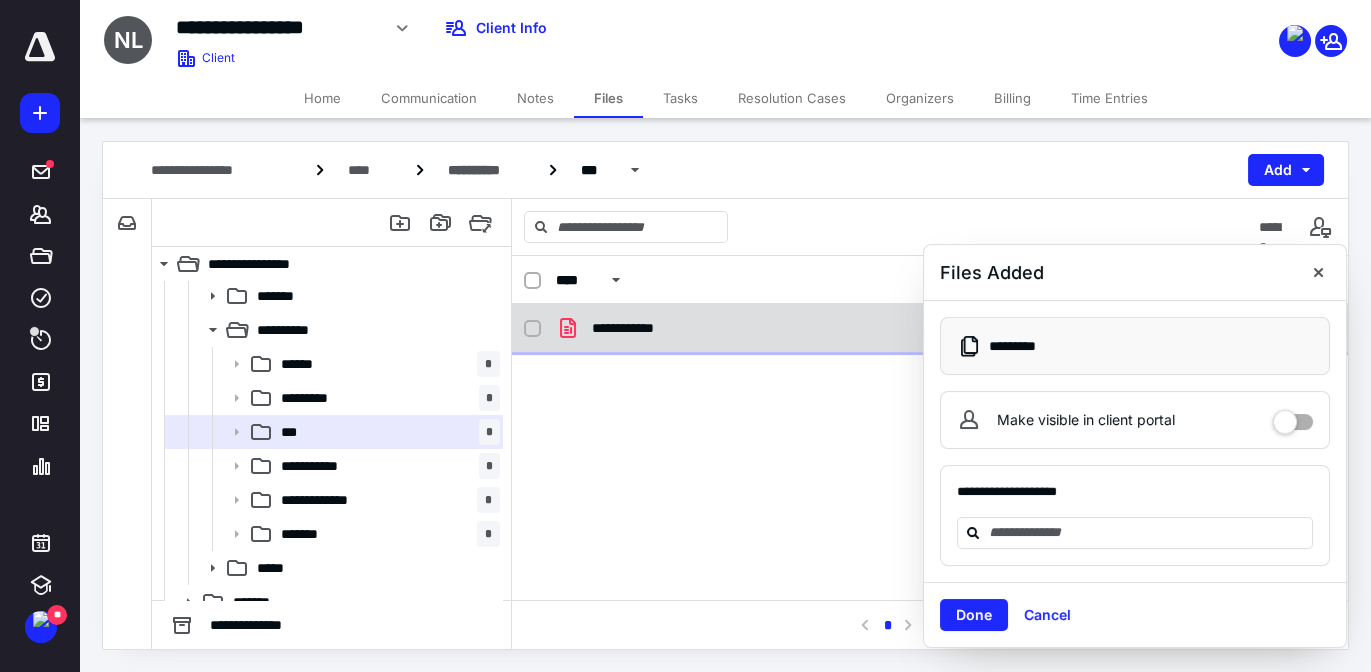 checkbox on "true" 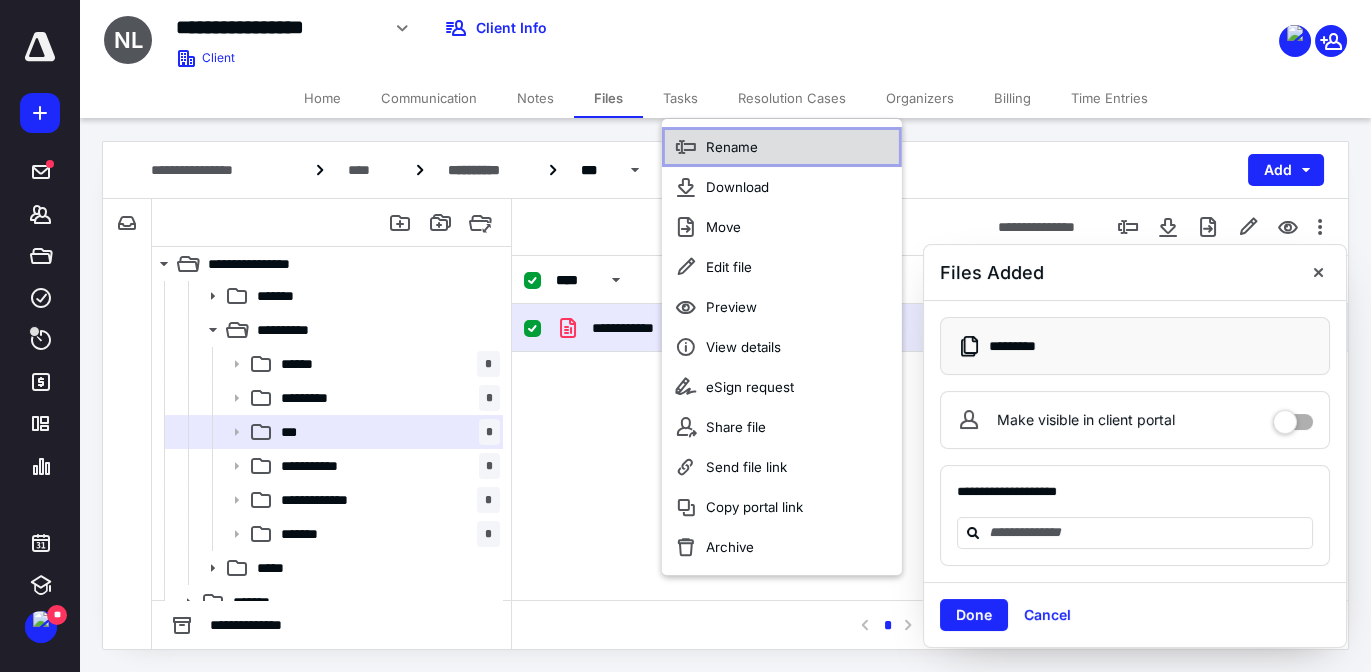 click 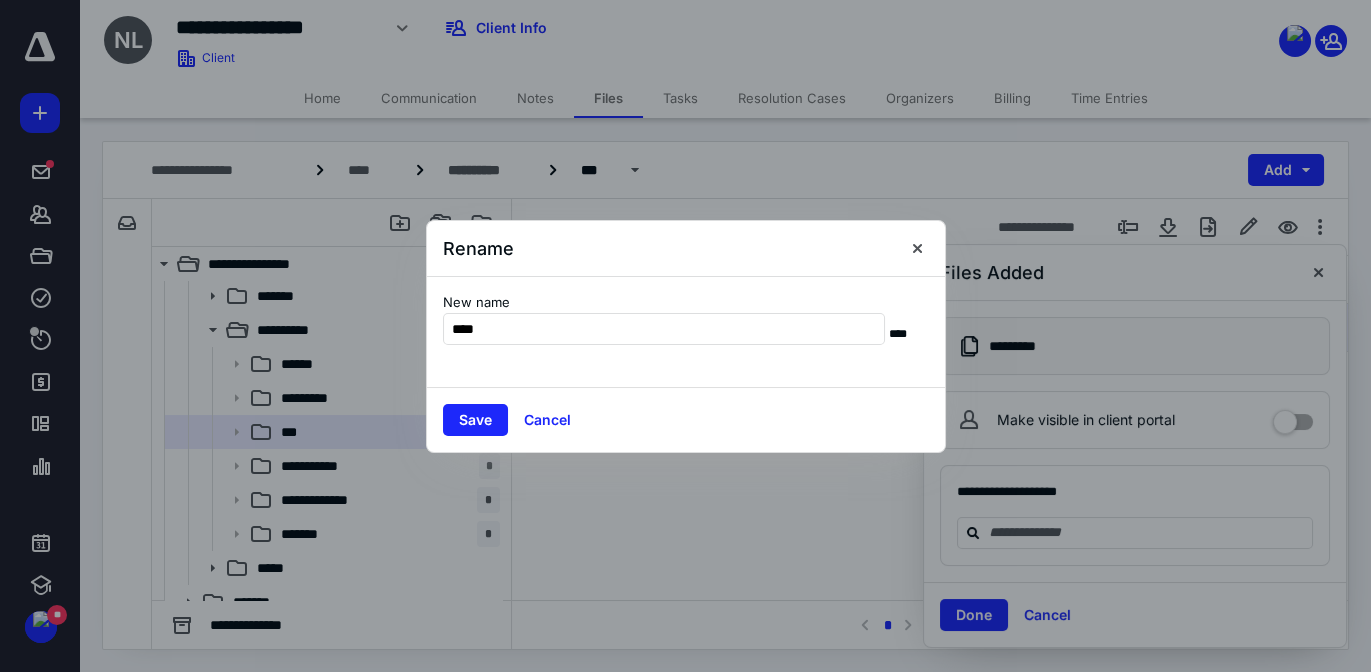 type on "****" 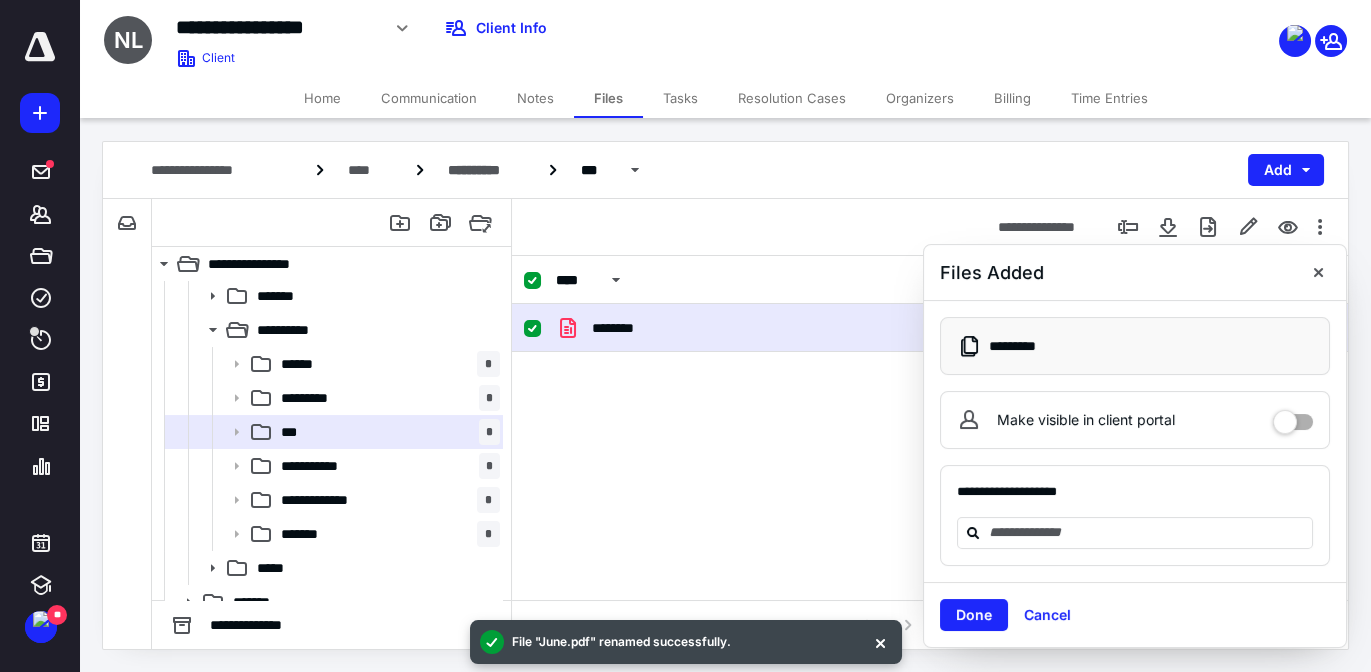 click on "Tasks" at bounding box center [680, 98] 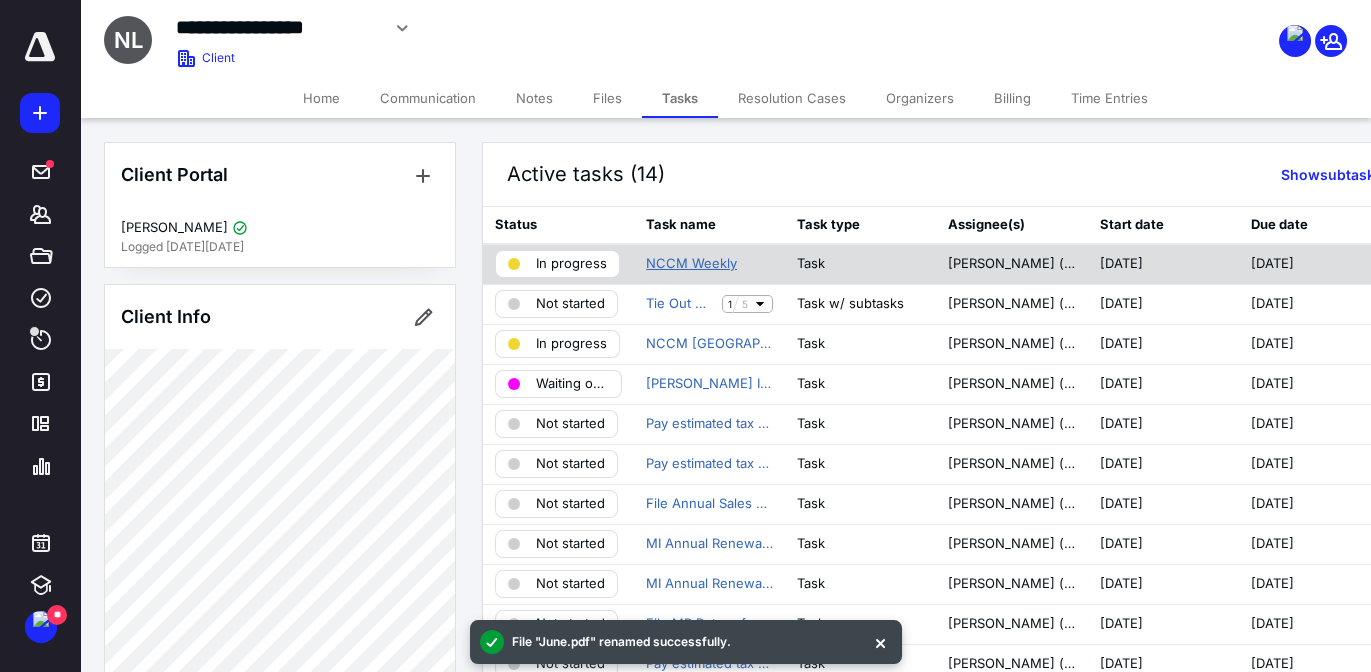 click on "NCCM Weekly" at bounding box center [691, 264] 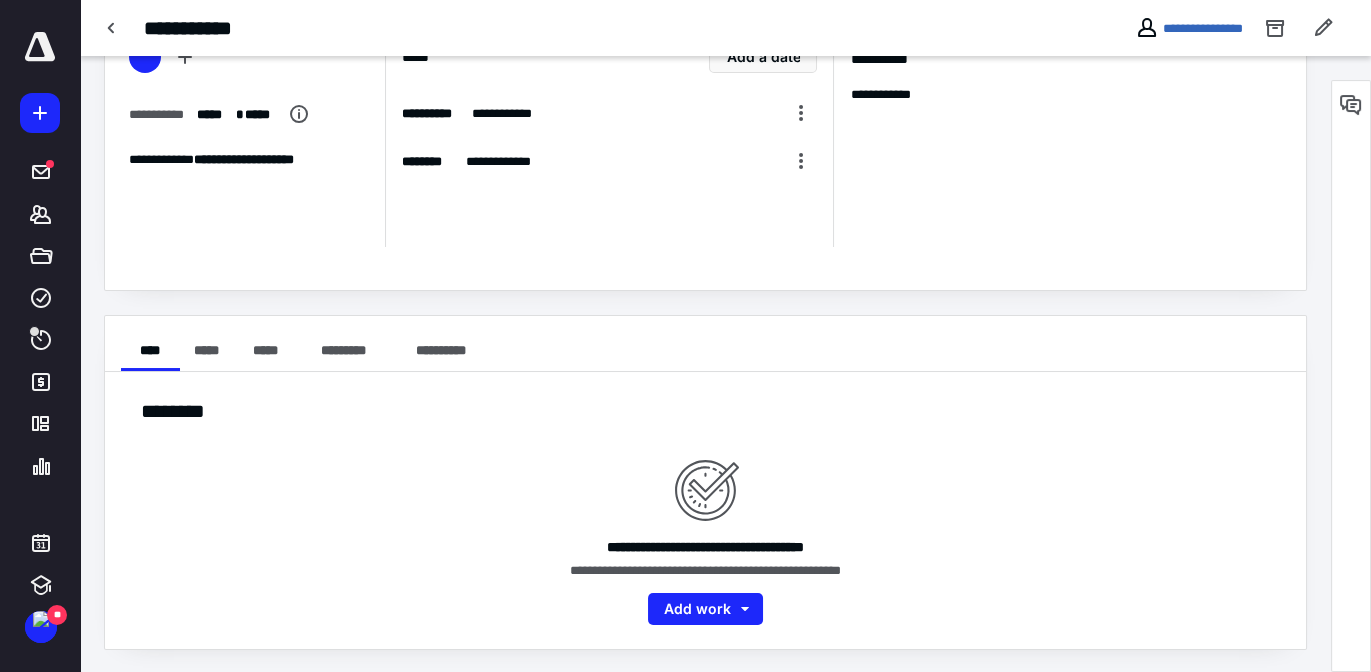 scroll, scrollTop: 0, scrollLeft: 0, axis: both 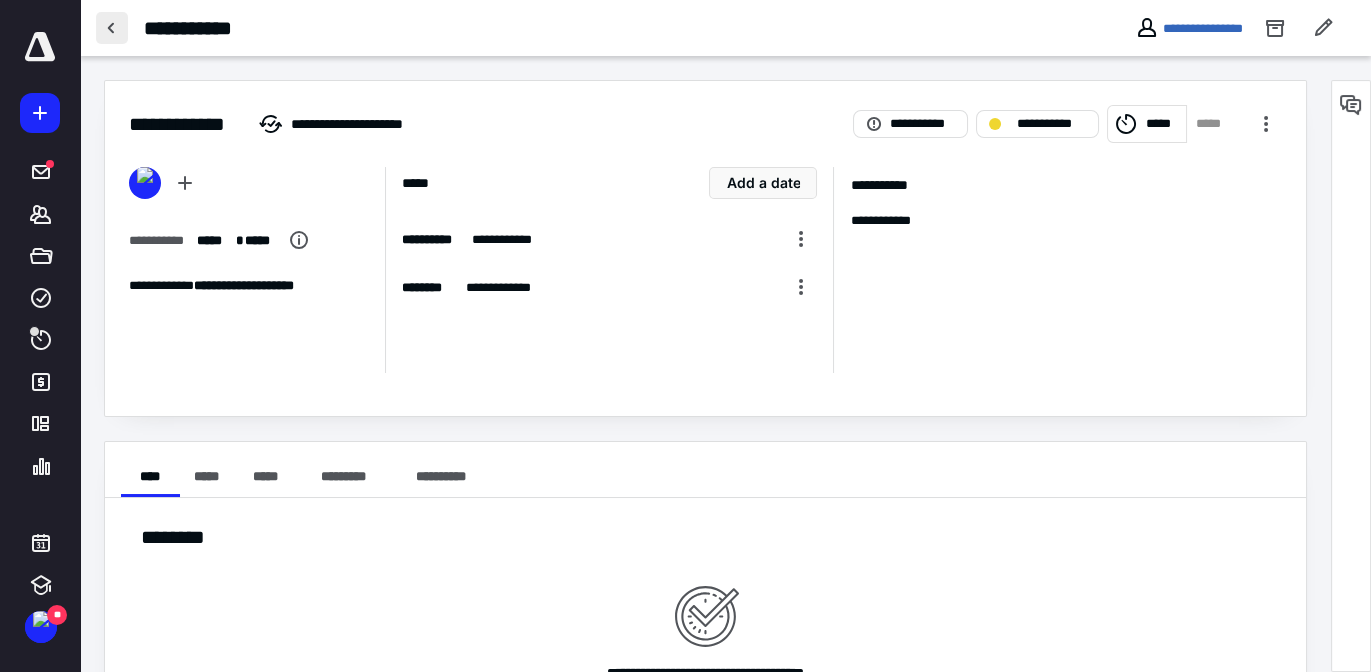 click at bounding box center (112, 28) 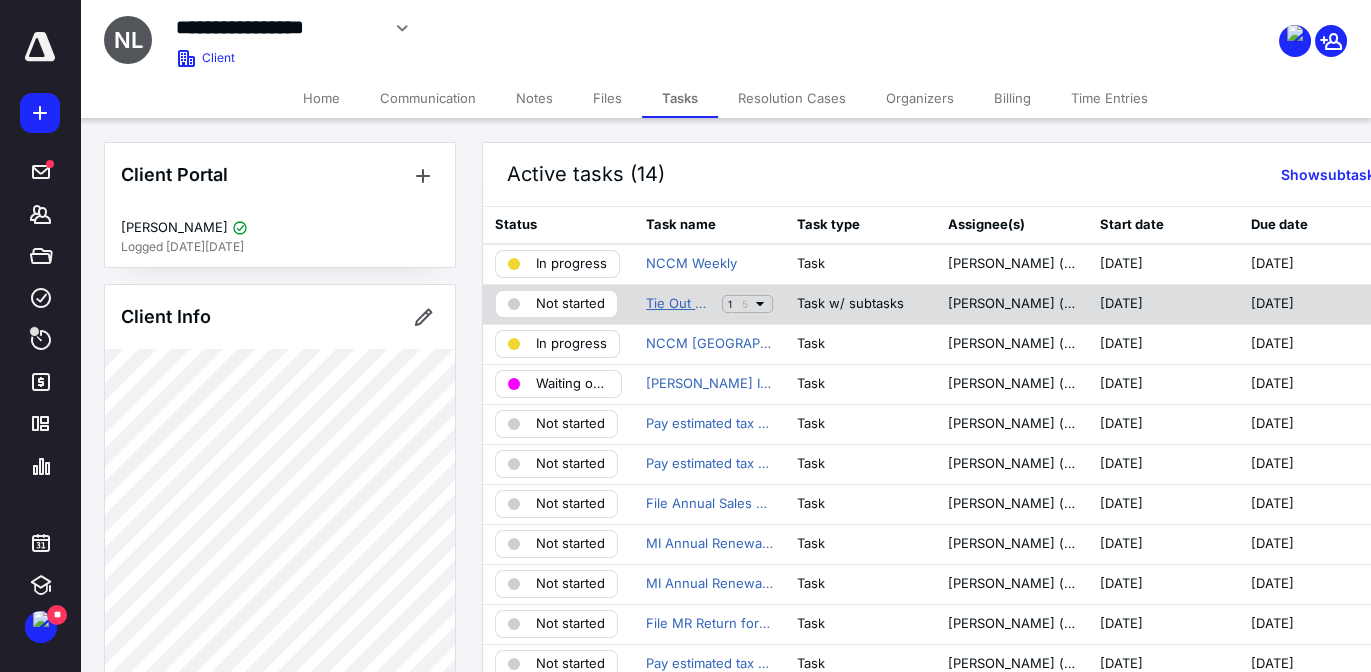 click on "Tie Out Monthly Financials" at bounding box center (680, 304) 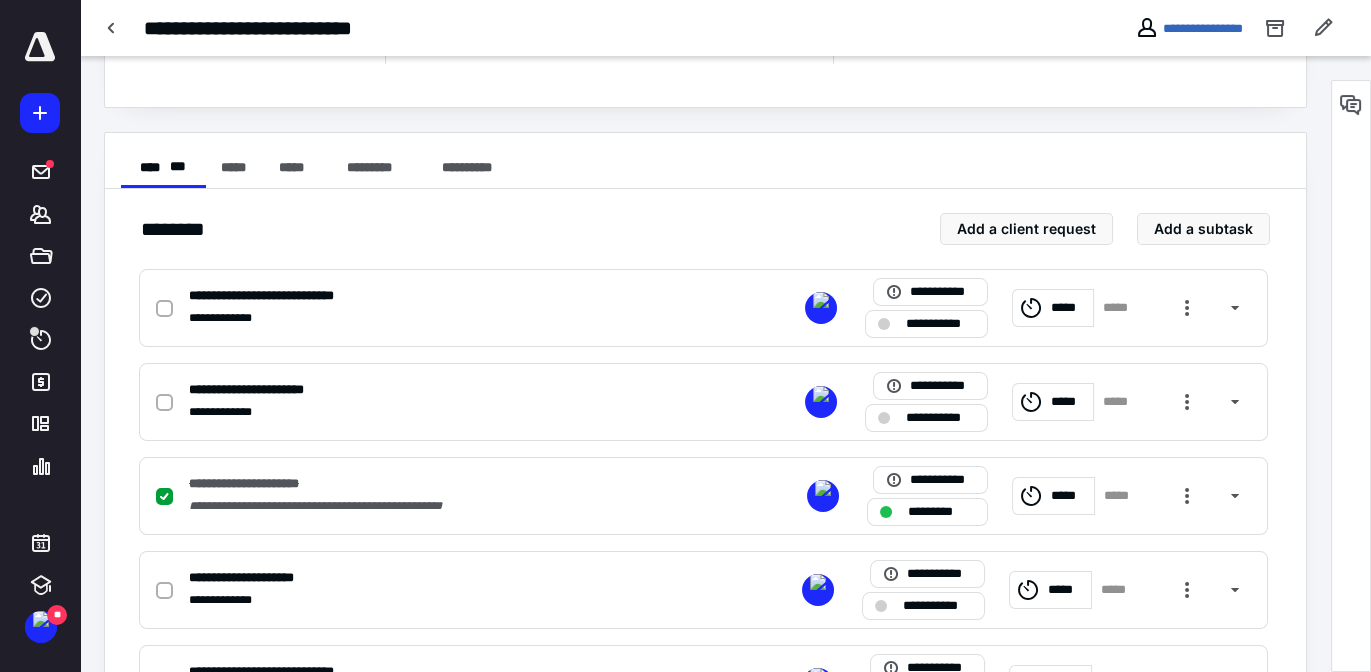 scroll, scrollTop: 342, scrollLeft: 0, axis: vertical 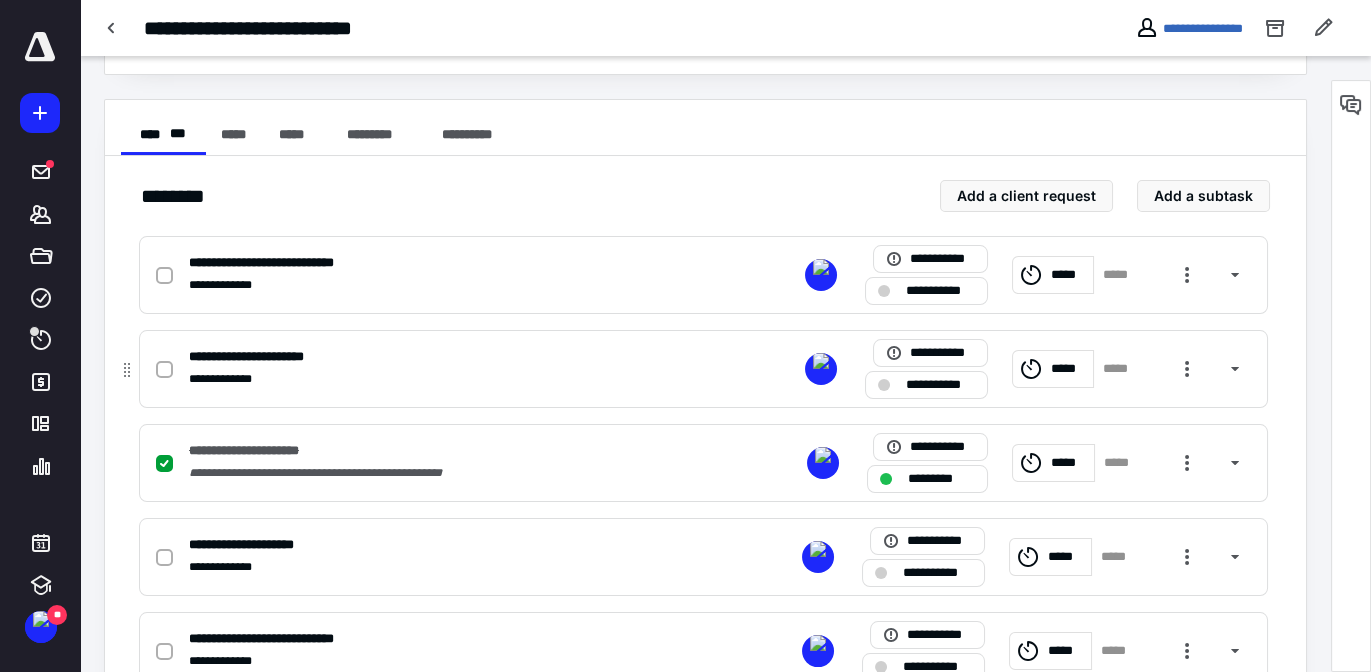 click at bounding box center (164, 370) 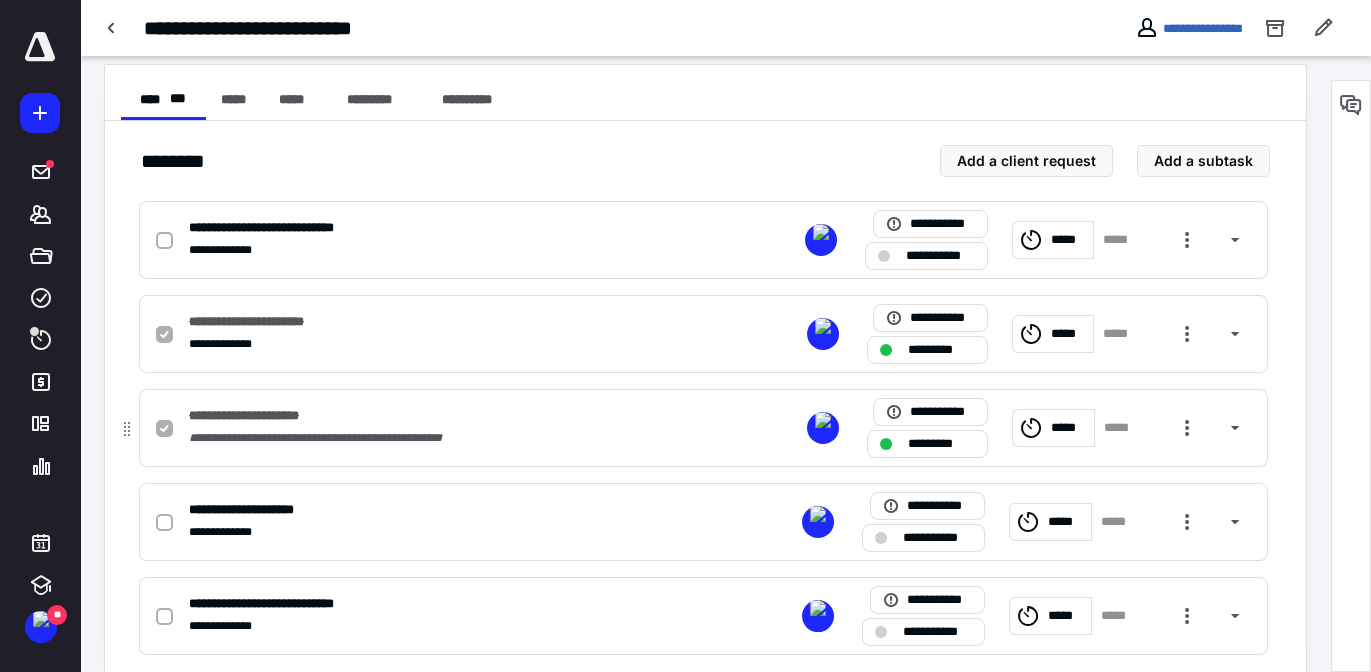 scroll, scrollTop: 409, scrollLeft: 0, axis: vertical 